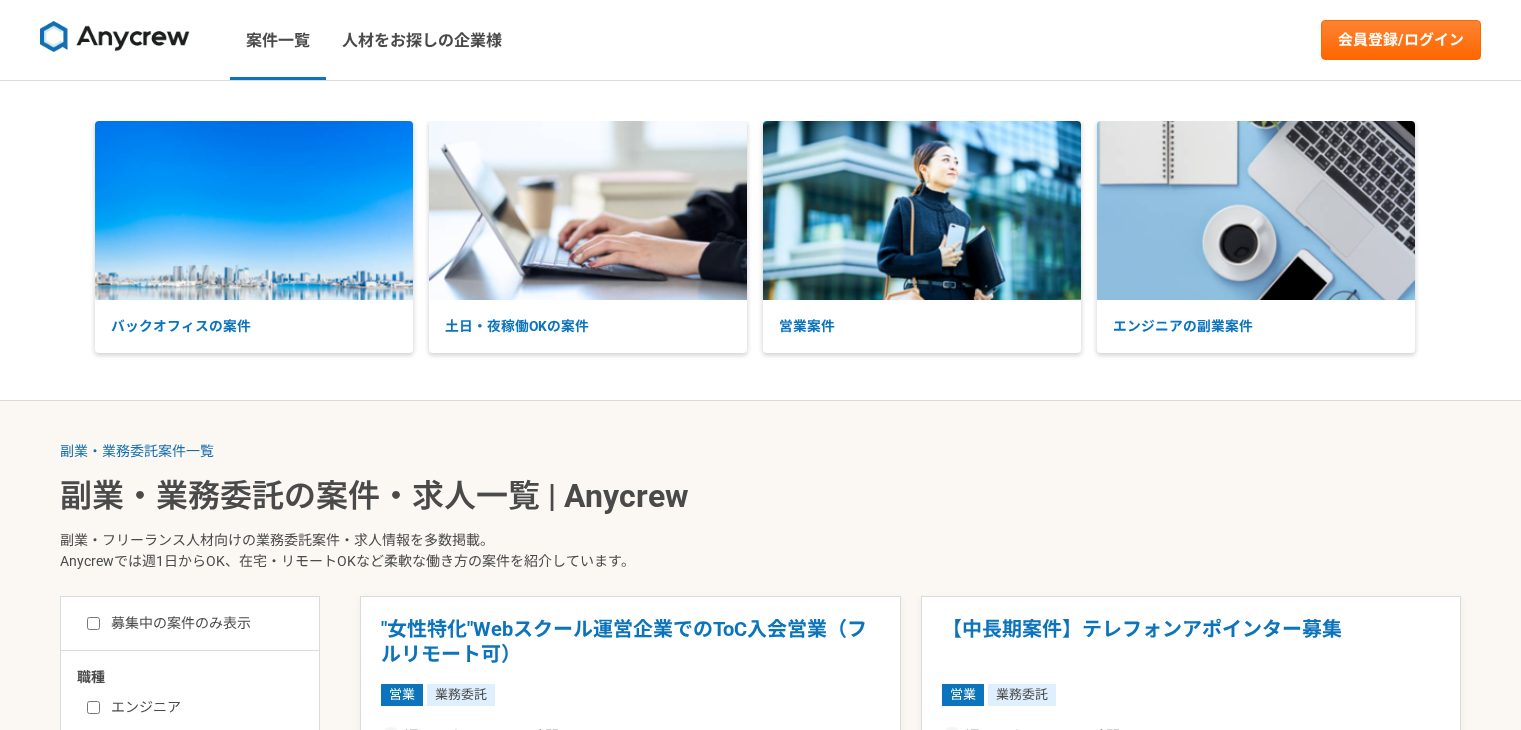 scroll, scrollTop: 0, scrollLeft: 0, axis: both 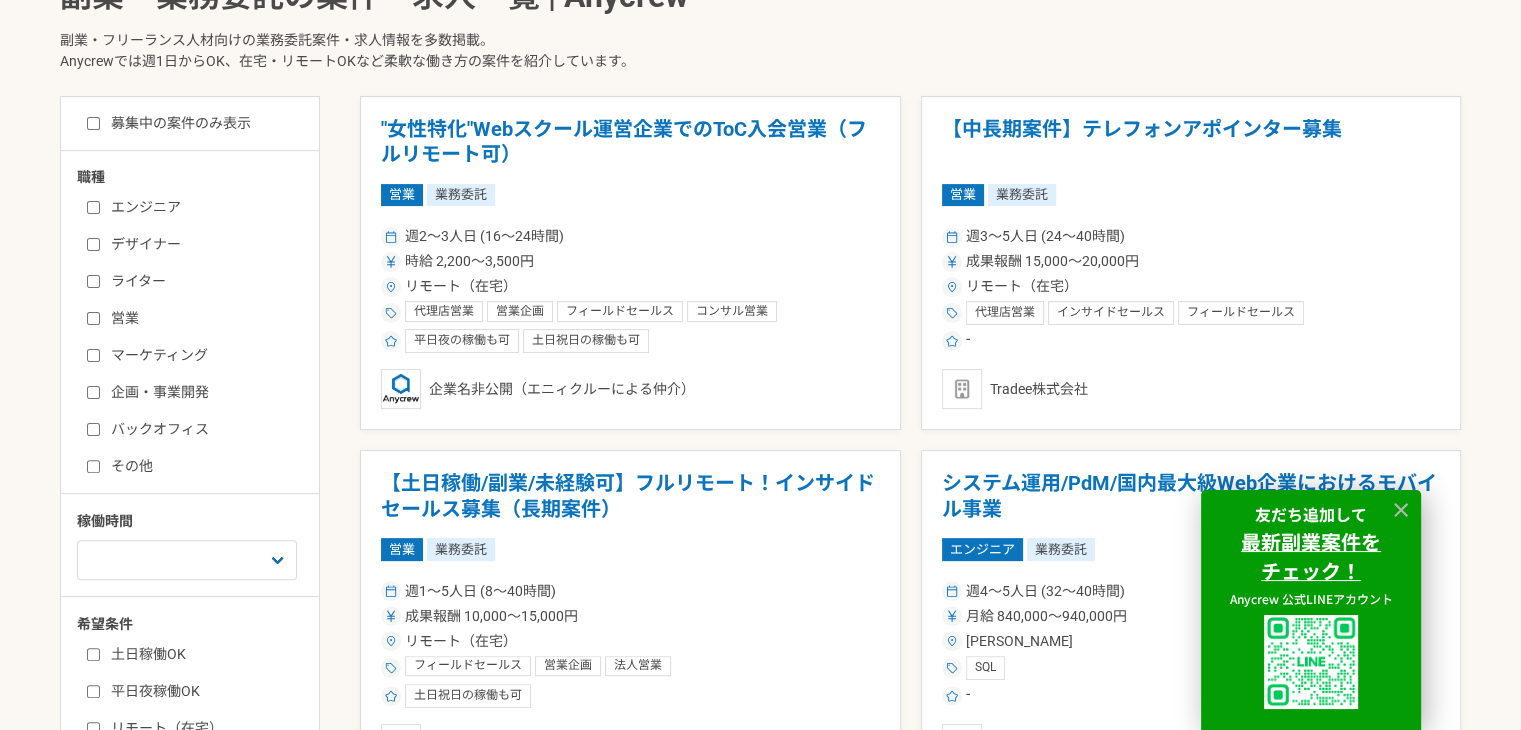click on "営業" at bounding box center [202, 318] 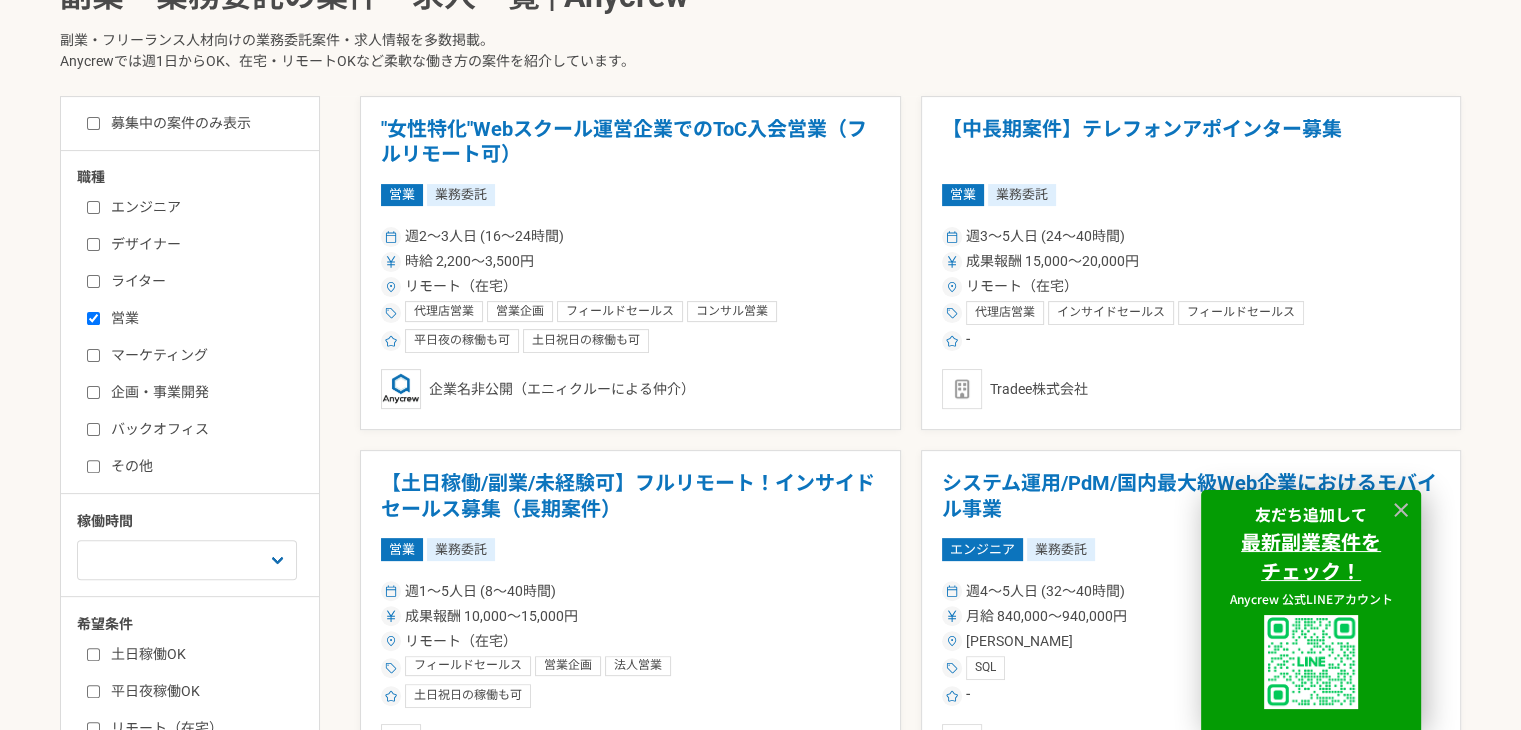 checkbox on "true" 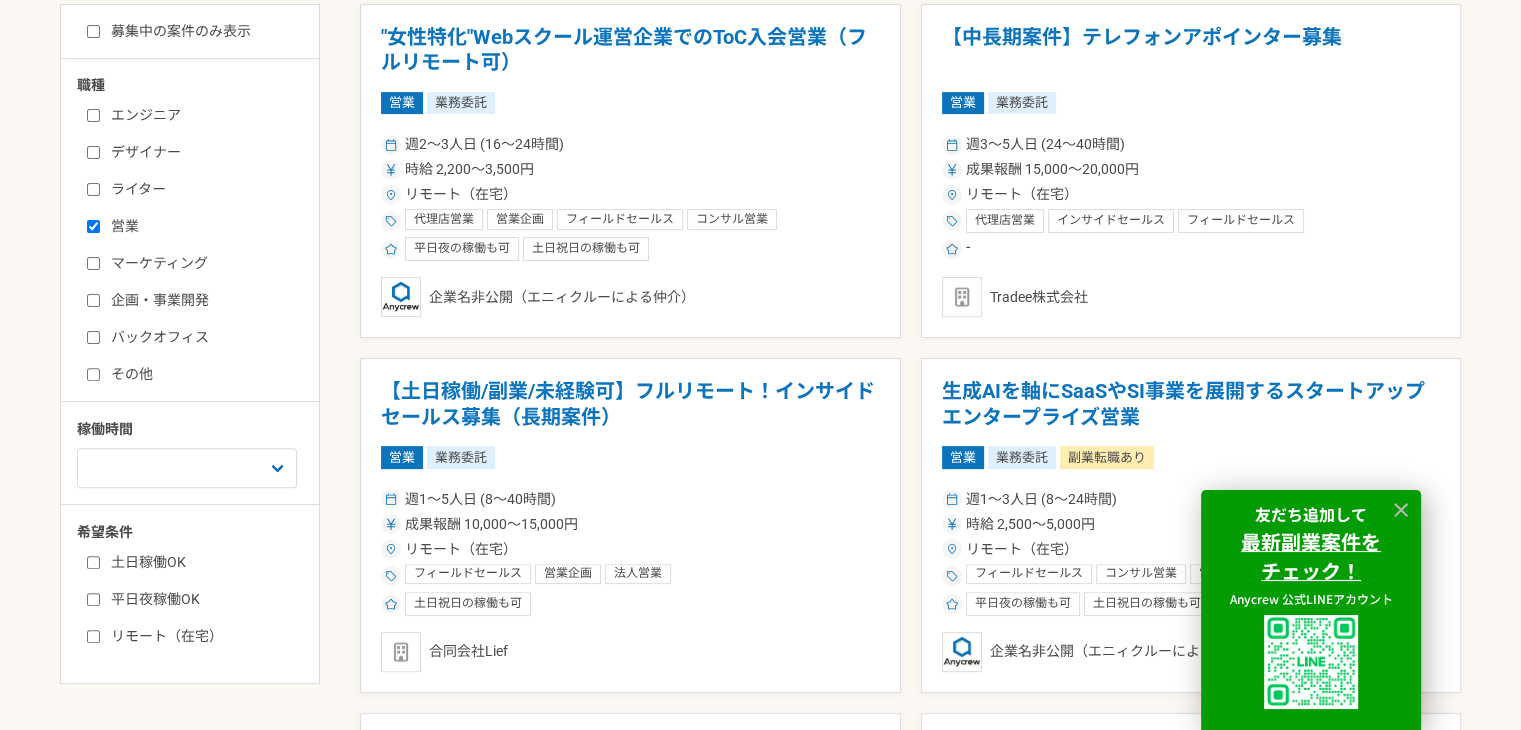 scroll, scrollTop: 900, scrollLeft: 0, axis: vertical 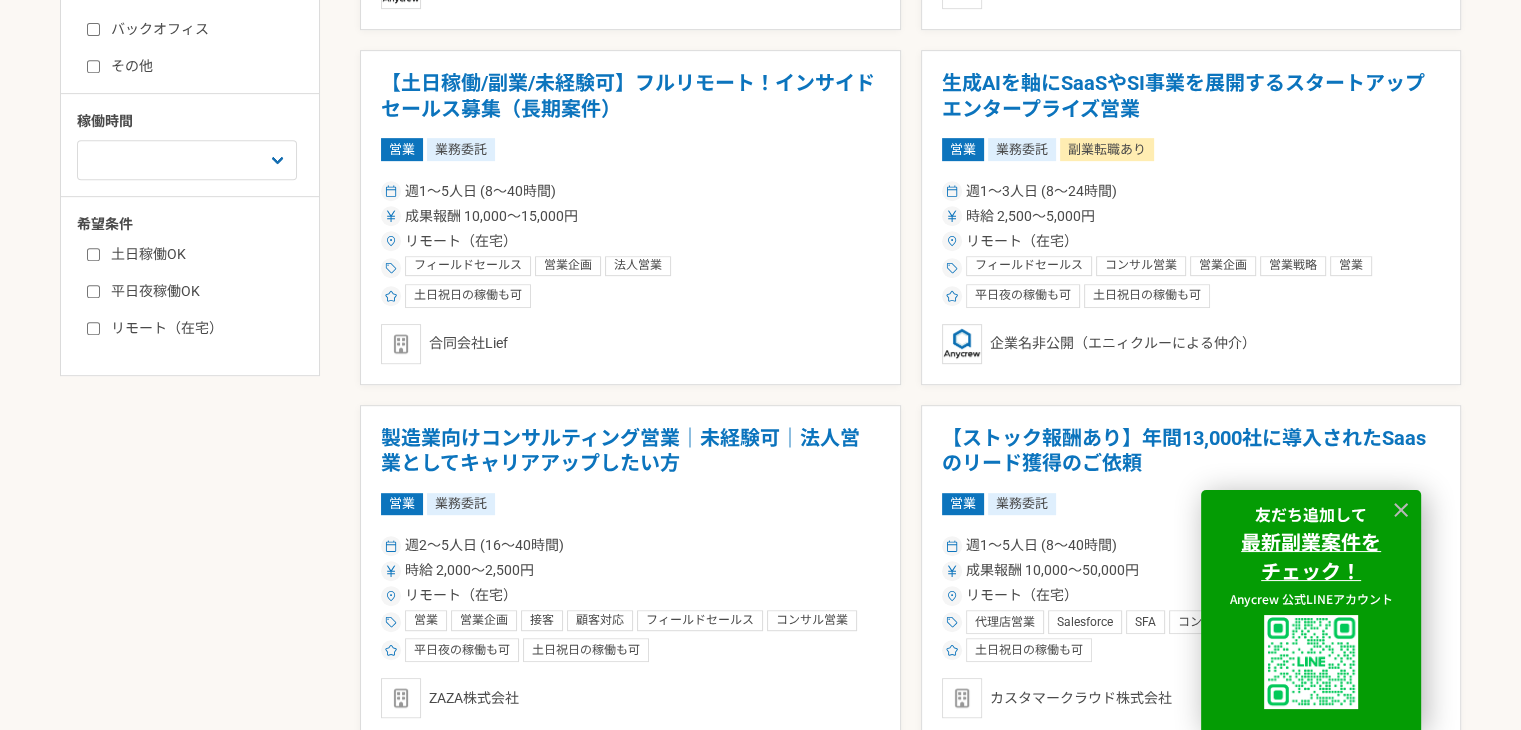 click on "土日稼働OK" at bounding box center (202, 254) 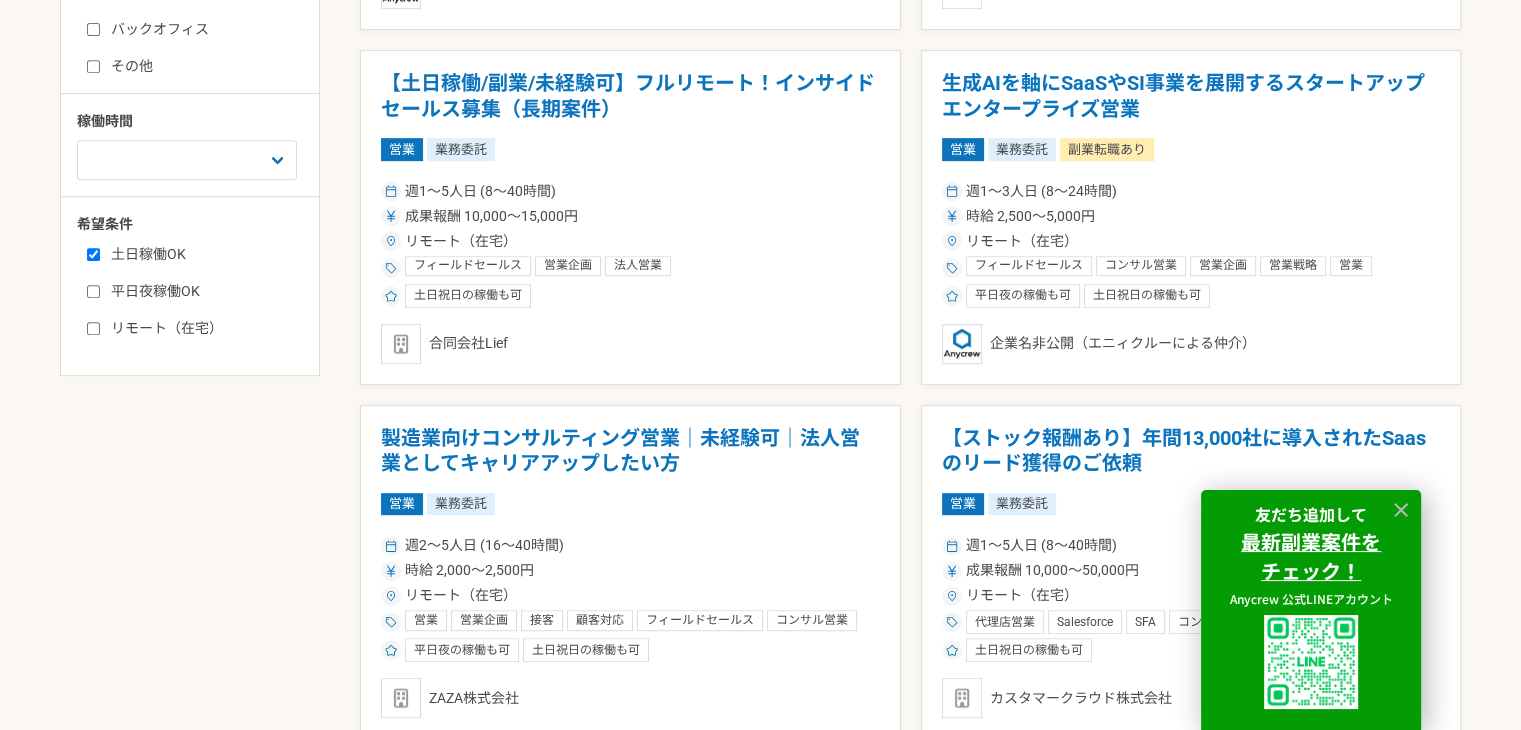 checkbox on "true" 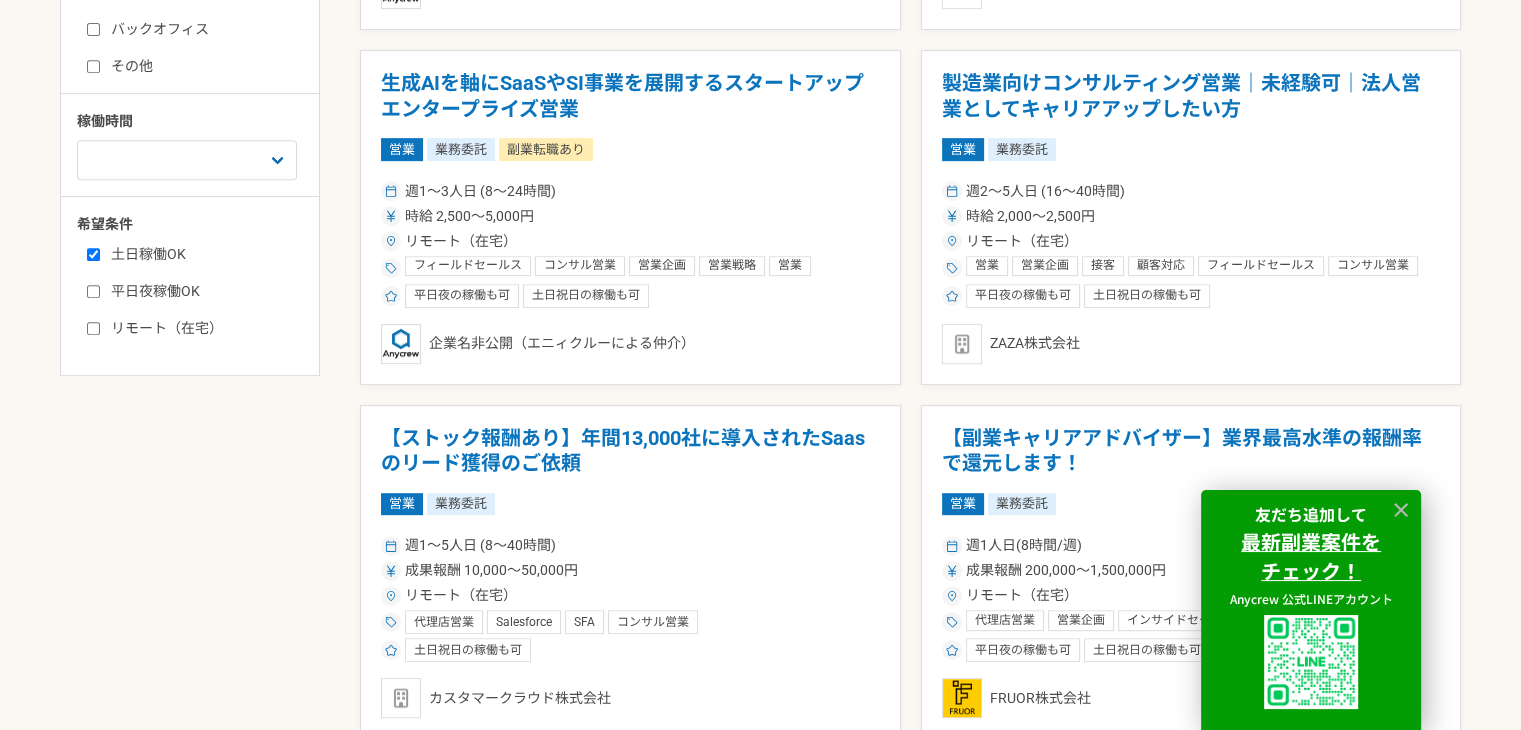 click on "平日夜稼働OK" at bounding box center [202, 291] 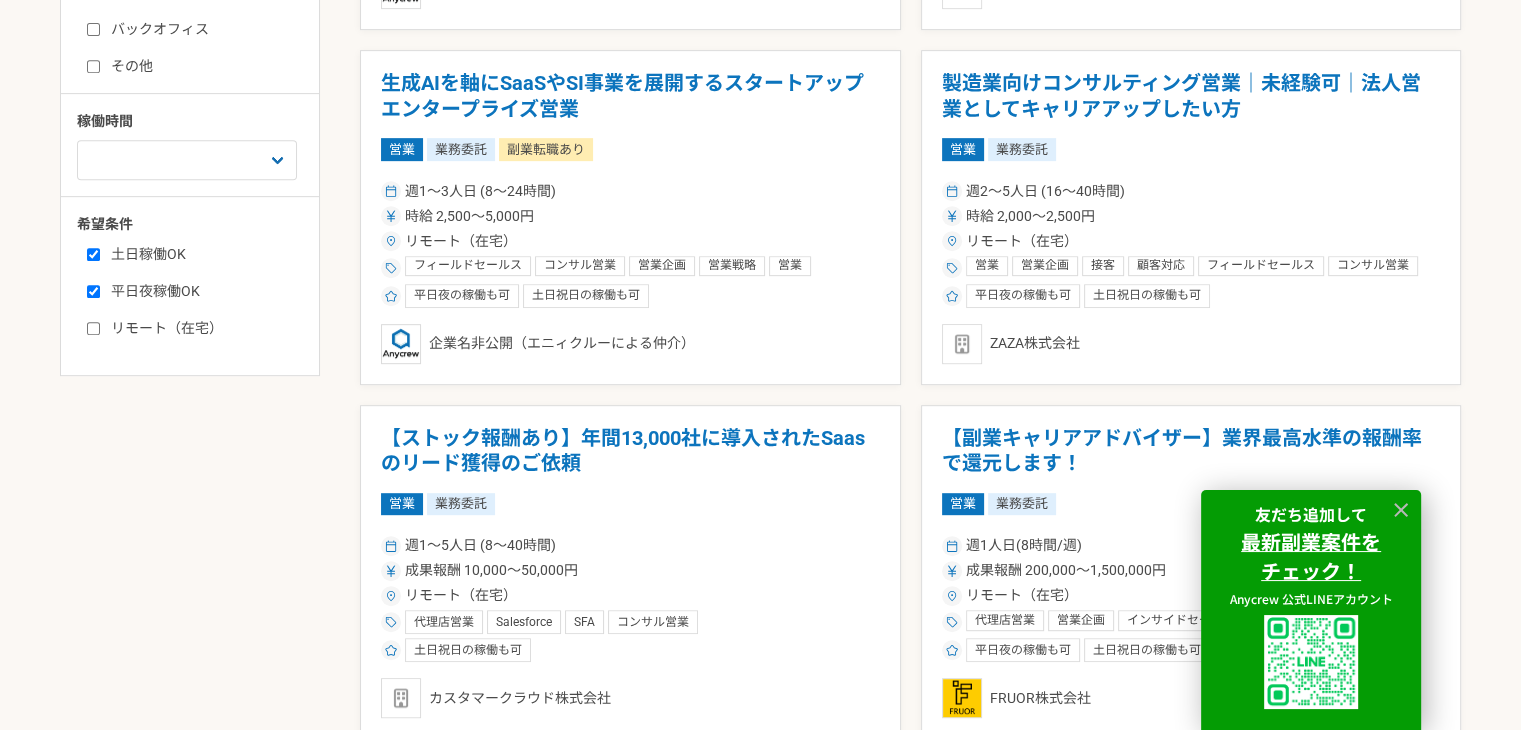 checkbox on "true" 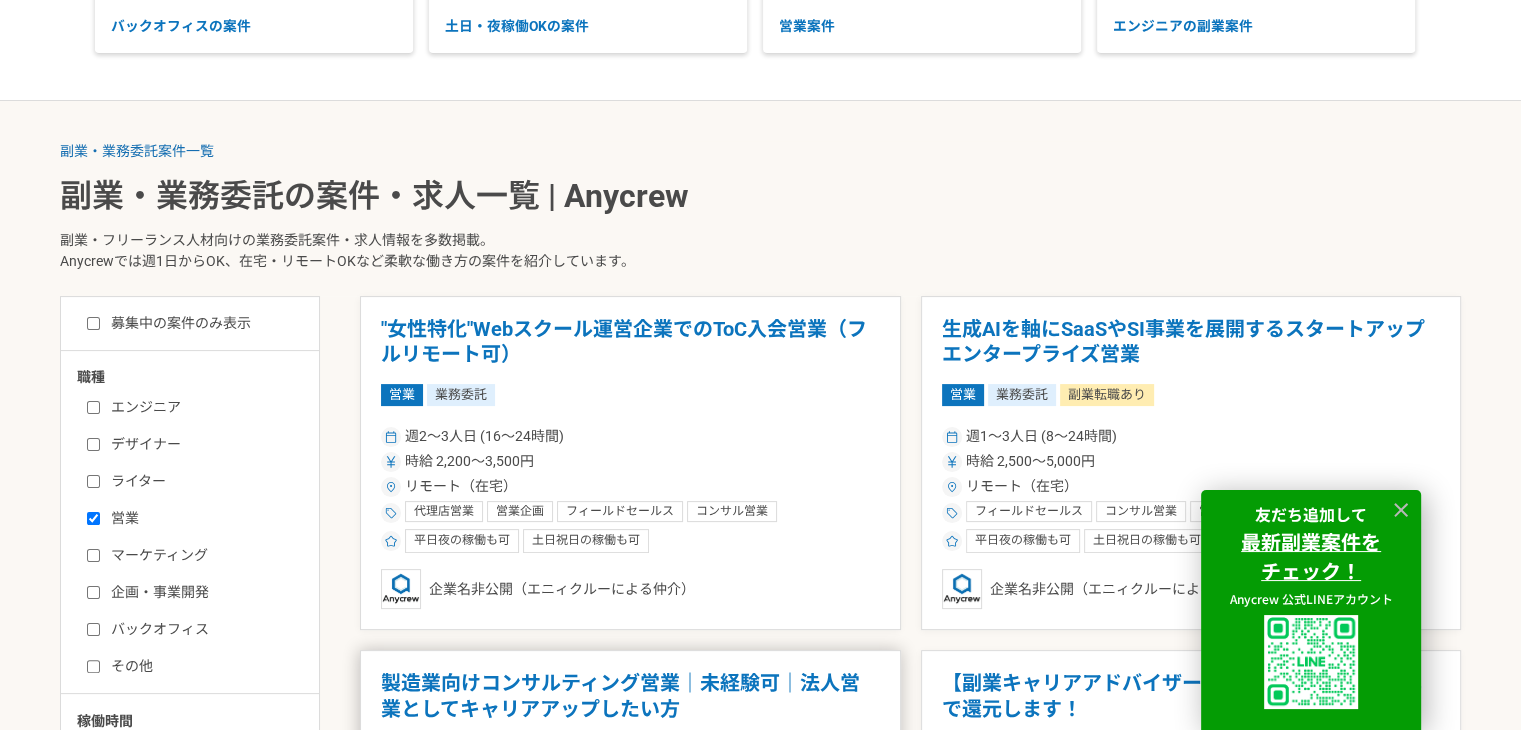 scroll, scrollTop: 400, scrollLeft: 0, axis: vertical 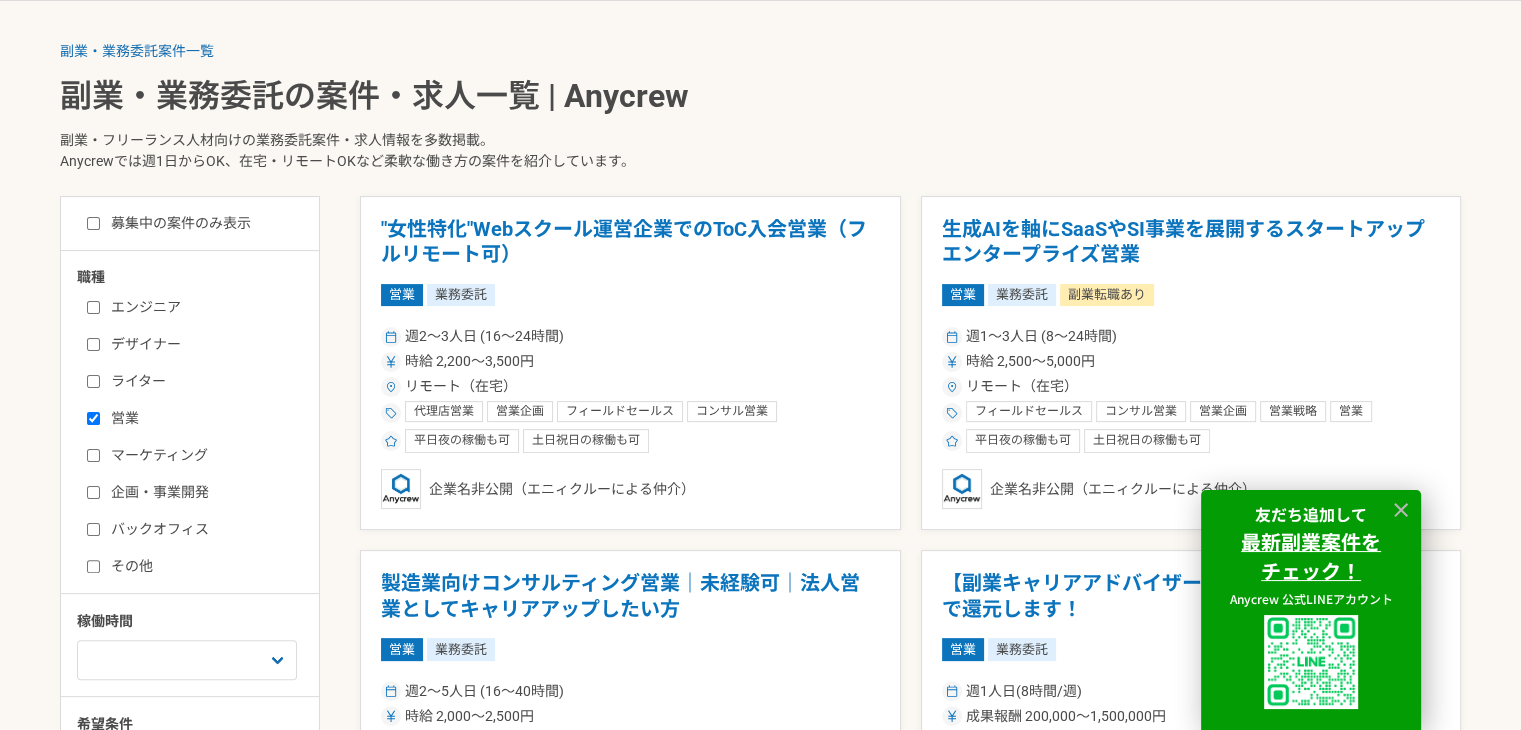 click on "募集中の案件のみ表示" at bounding box center [169, 223] 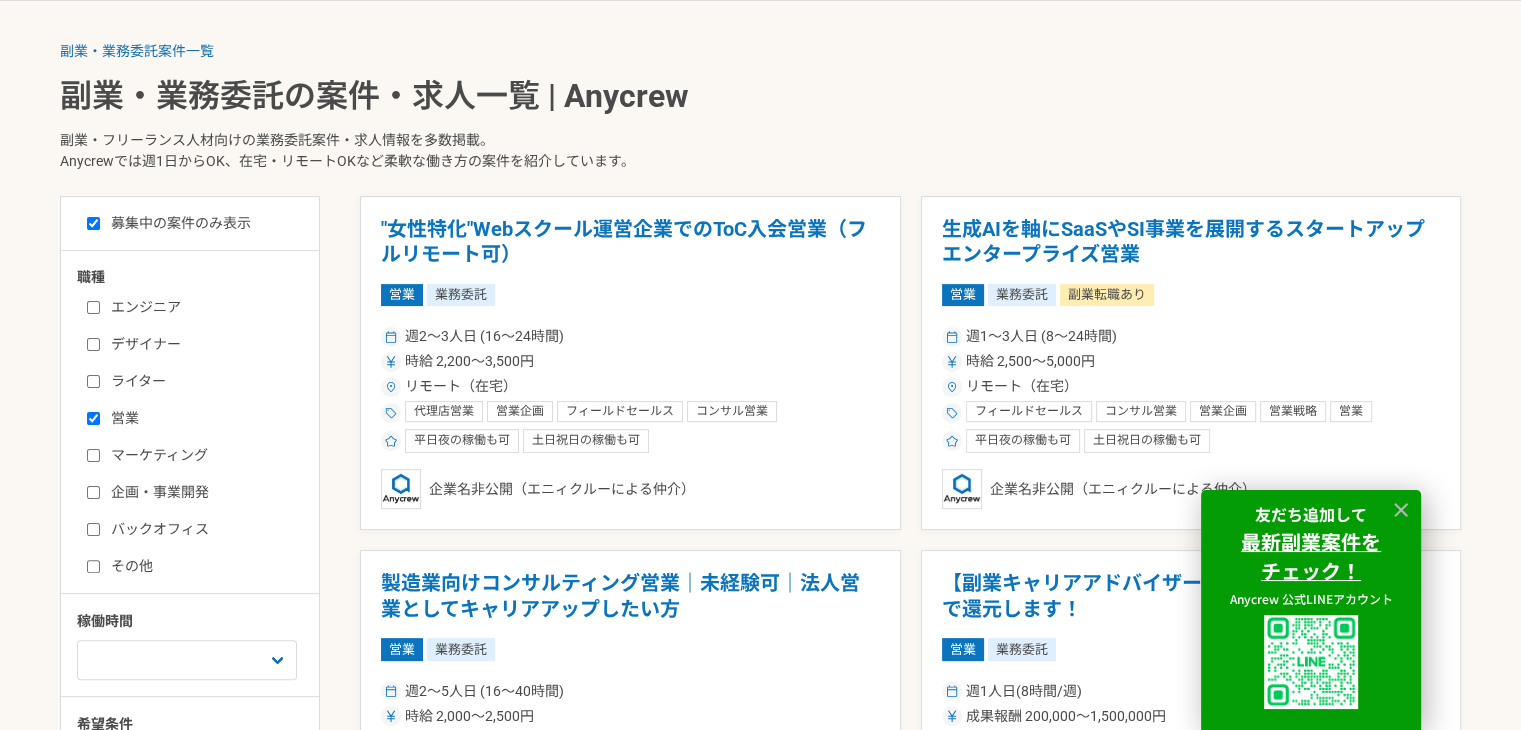 checkbox on "true" 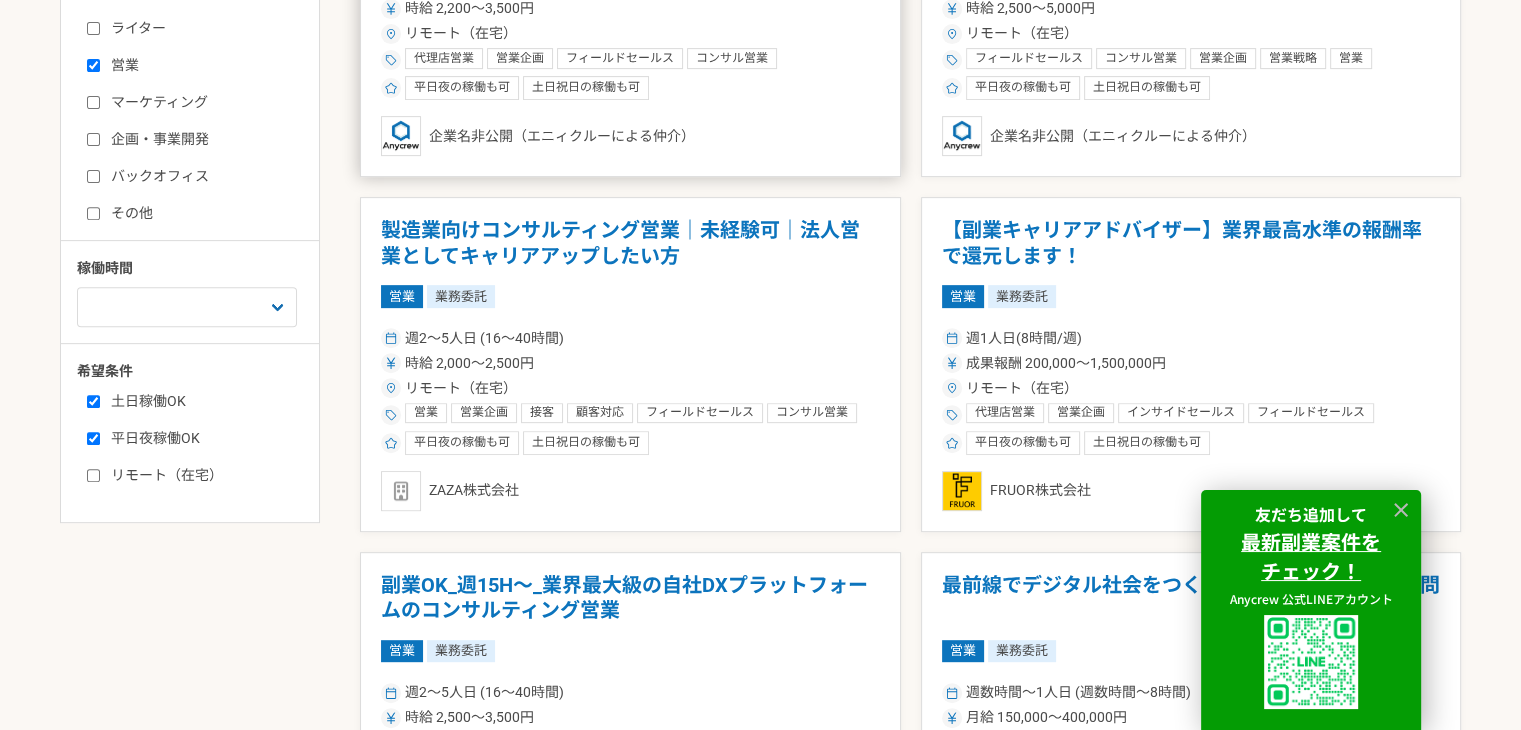 scroll, scrollTop: 800, scrollLeft: 0, axis: vertical 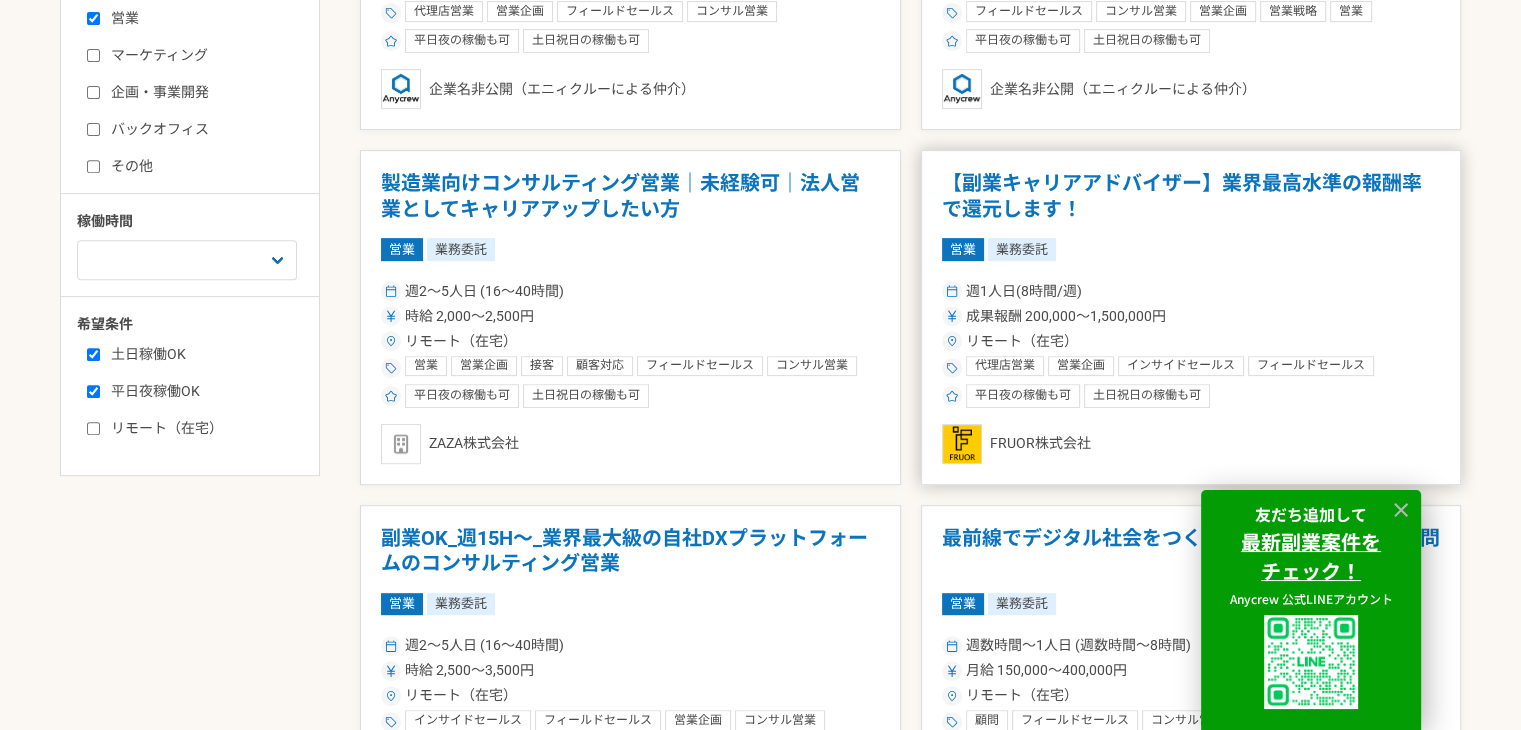 click on "【副業キャリアアドバイザー】業界最高水準の報酬率で還元します！" at bounding box center [1191, 196] 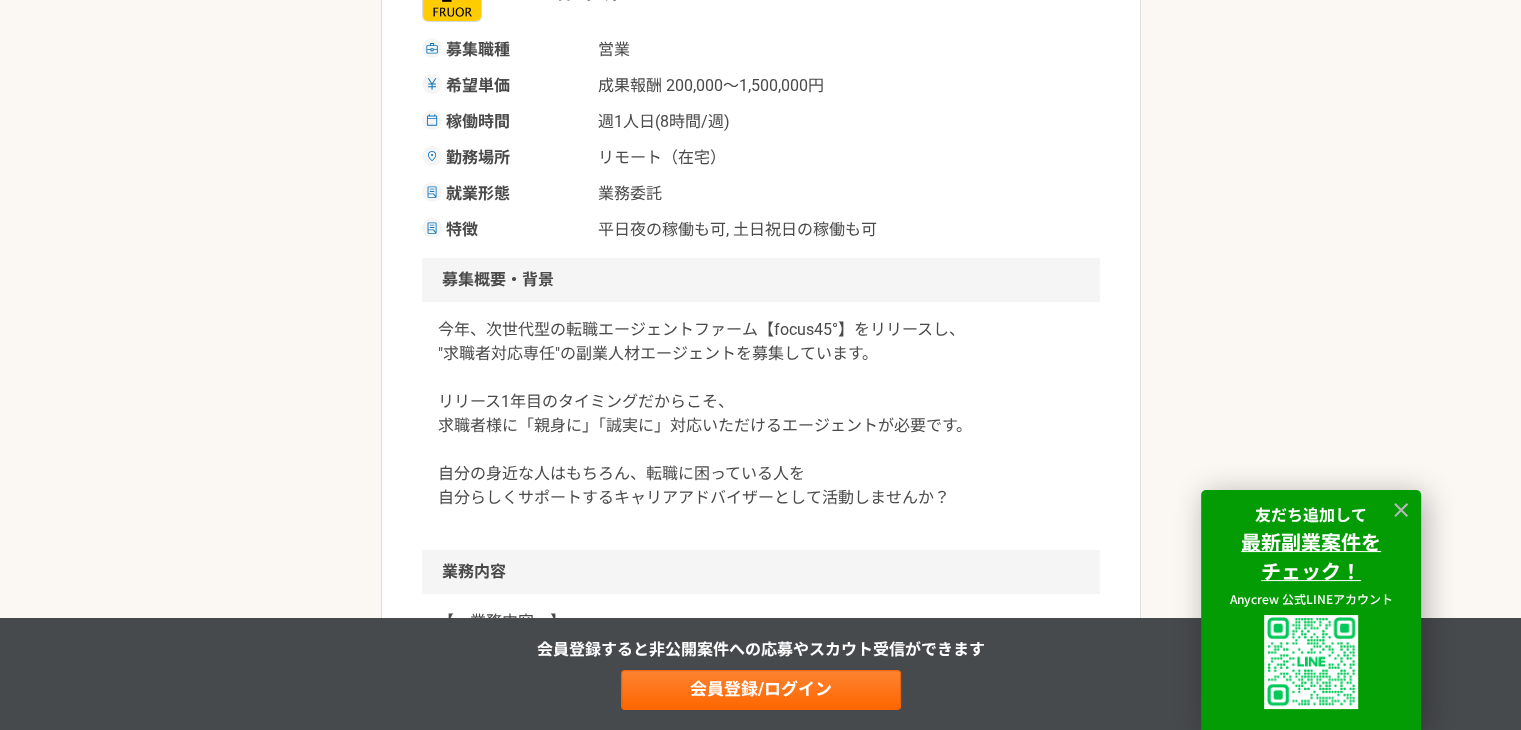 scroll, scrollTop: 500, scrollLeft: 0, axis: vertical 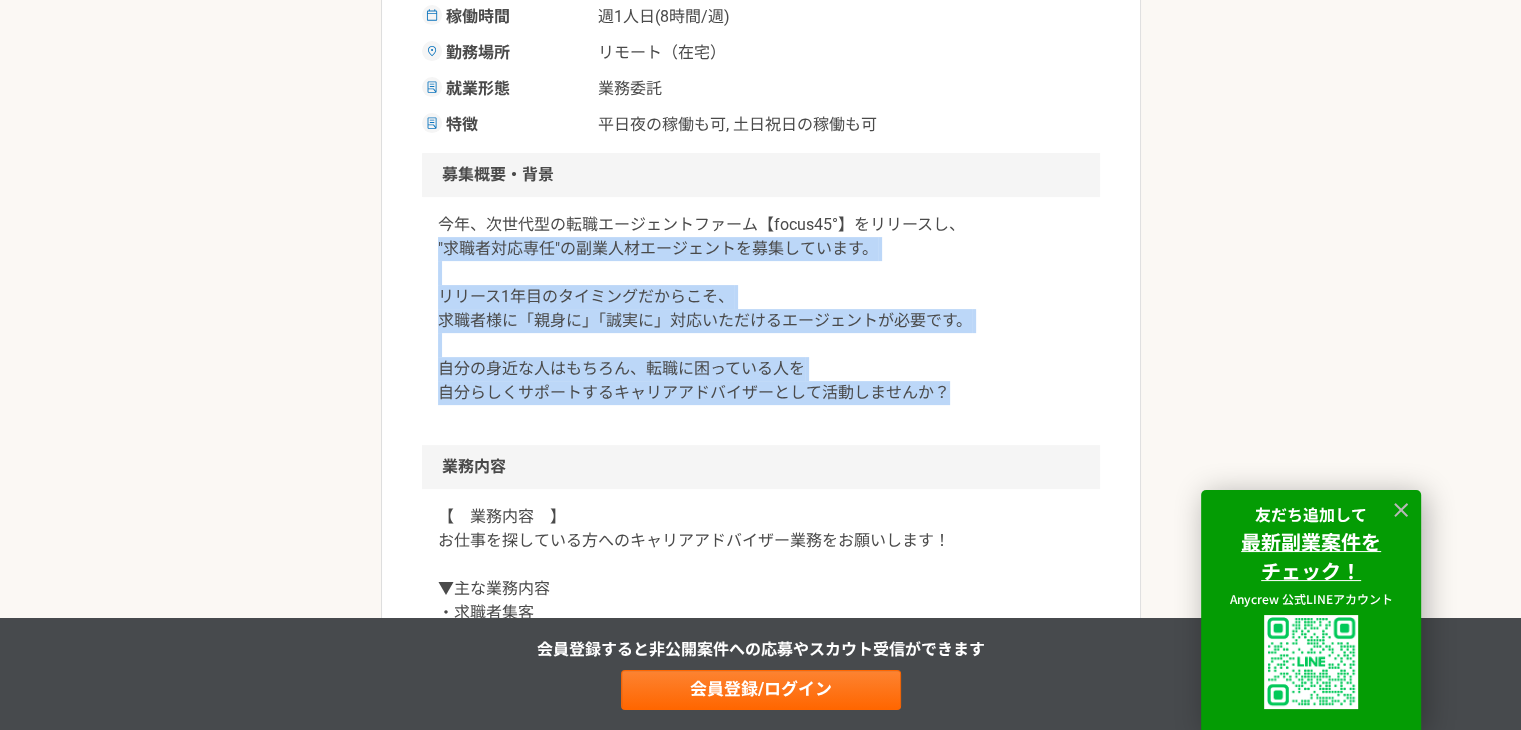 drag, startPoint x: 424, startPoint y: 249, endPoint x: 964, endPoint y: 396, distance: 559.65076 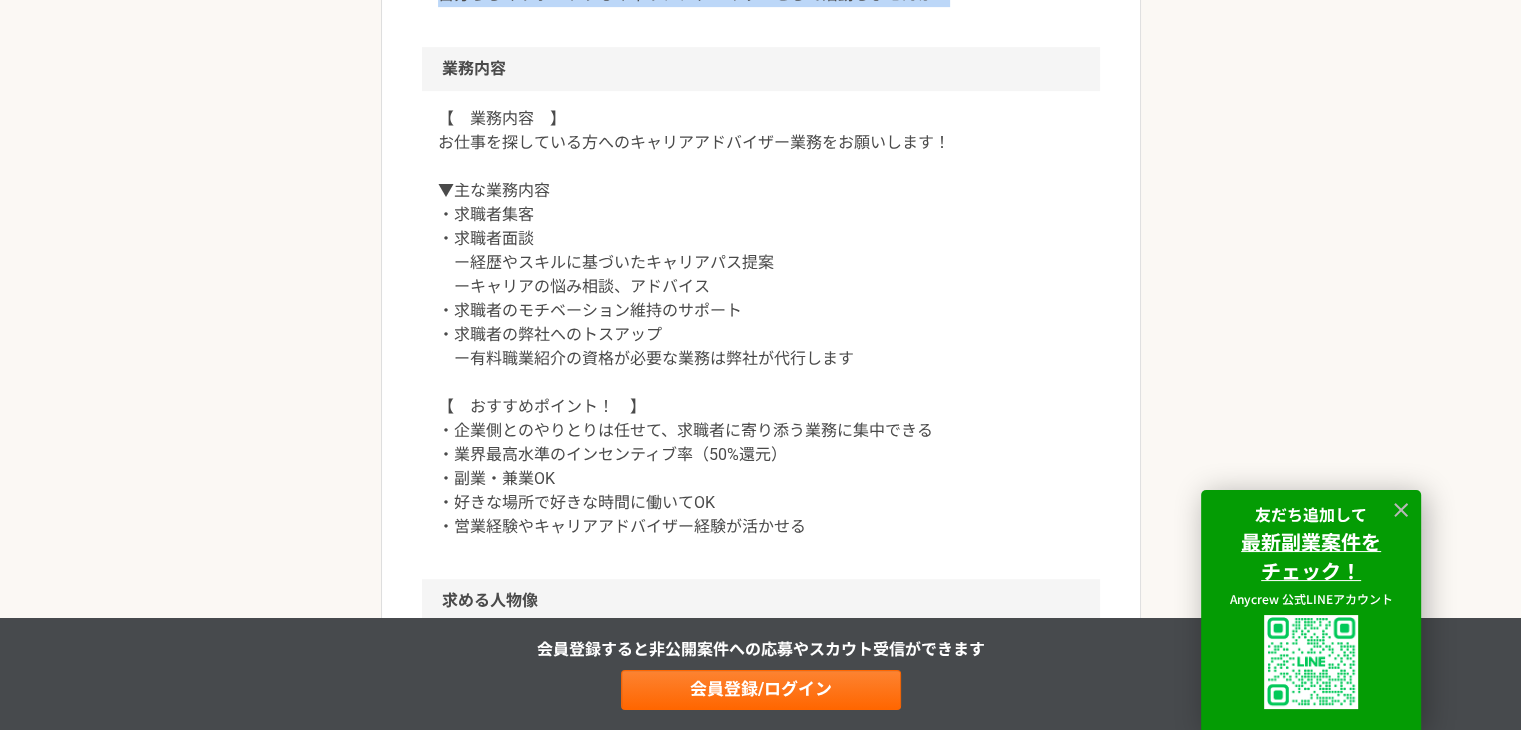 scroll, scrollTop: 900, scrollLeft: 0, axis: vertical 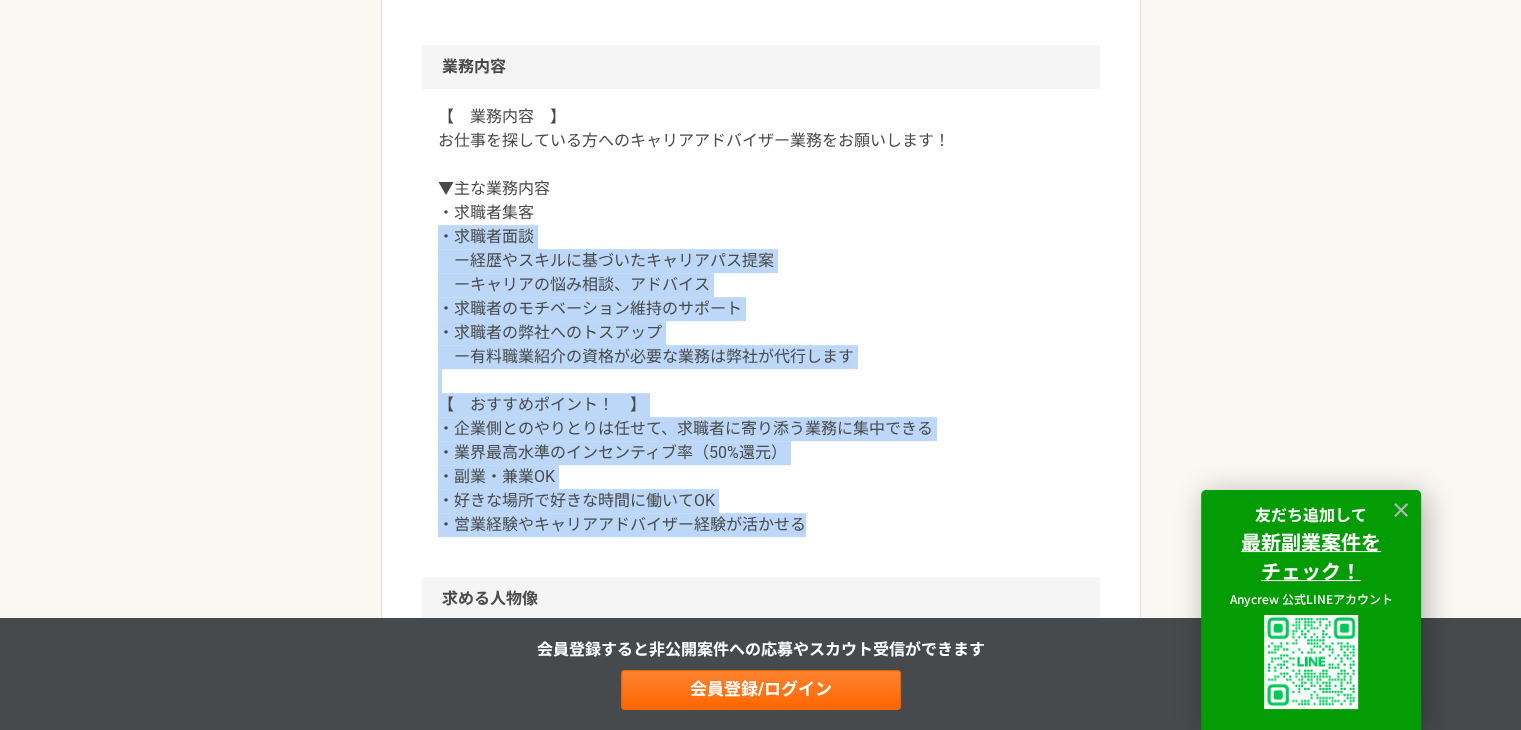 drag, startPoint x: 424, startPoint y: 237, endPoint x: 954, endPoint y: 526, distance: 603.6729 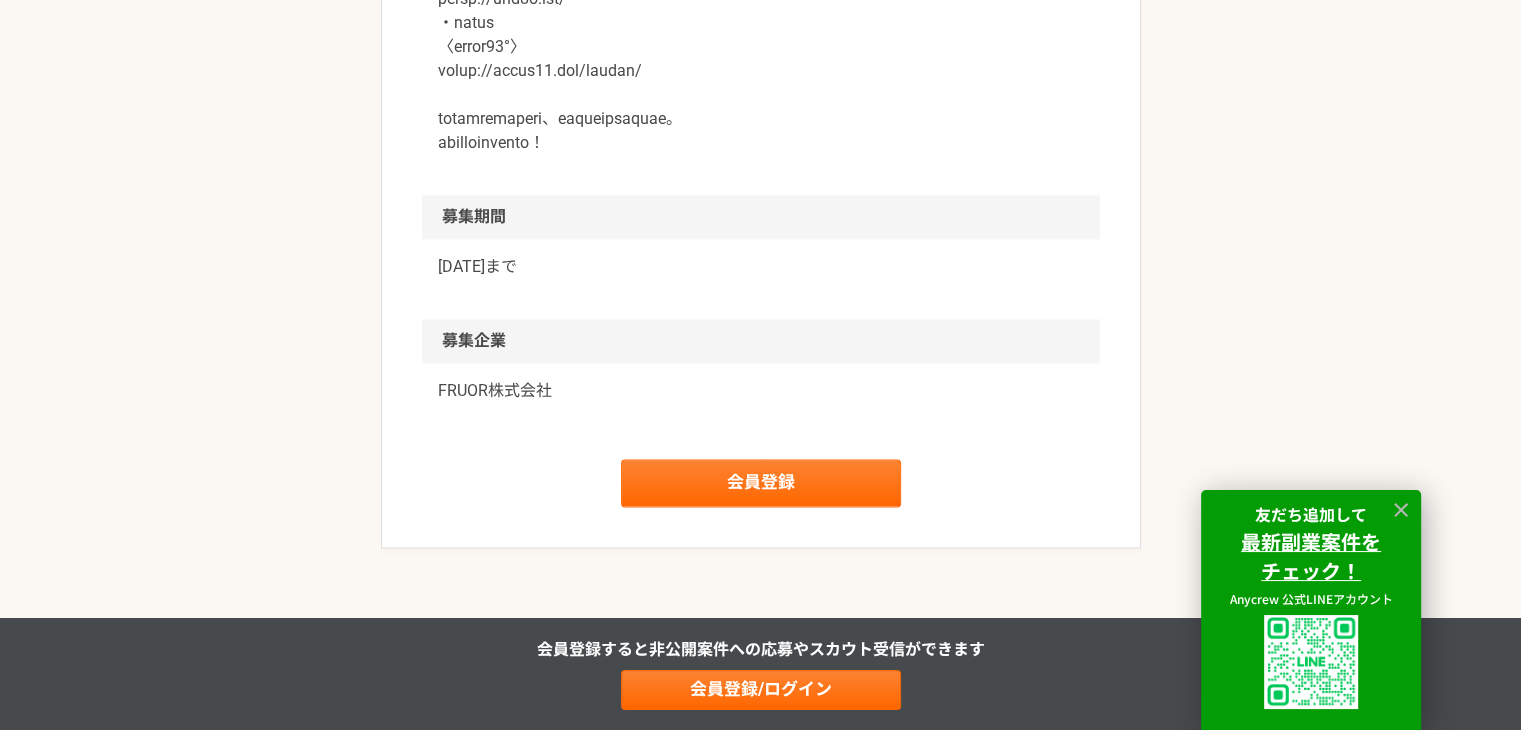 scroll, scrollTop: 2700, scrollLeft: 0, axis: vertical 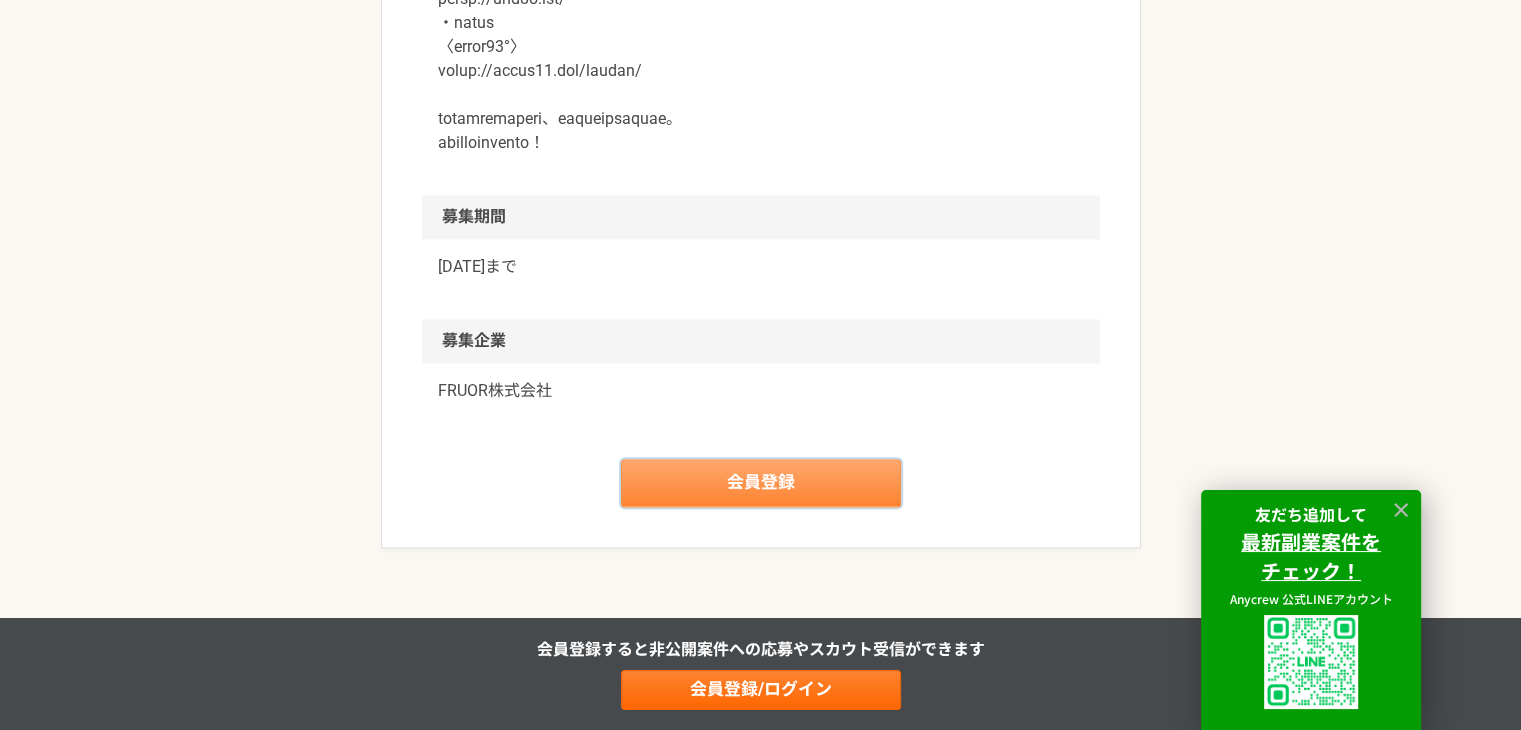 click on "会員登録" at bounding box center (761, 483) 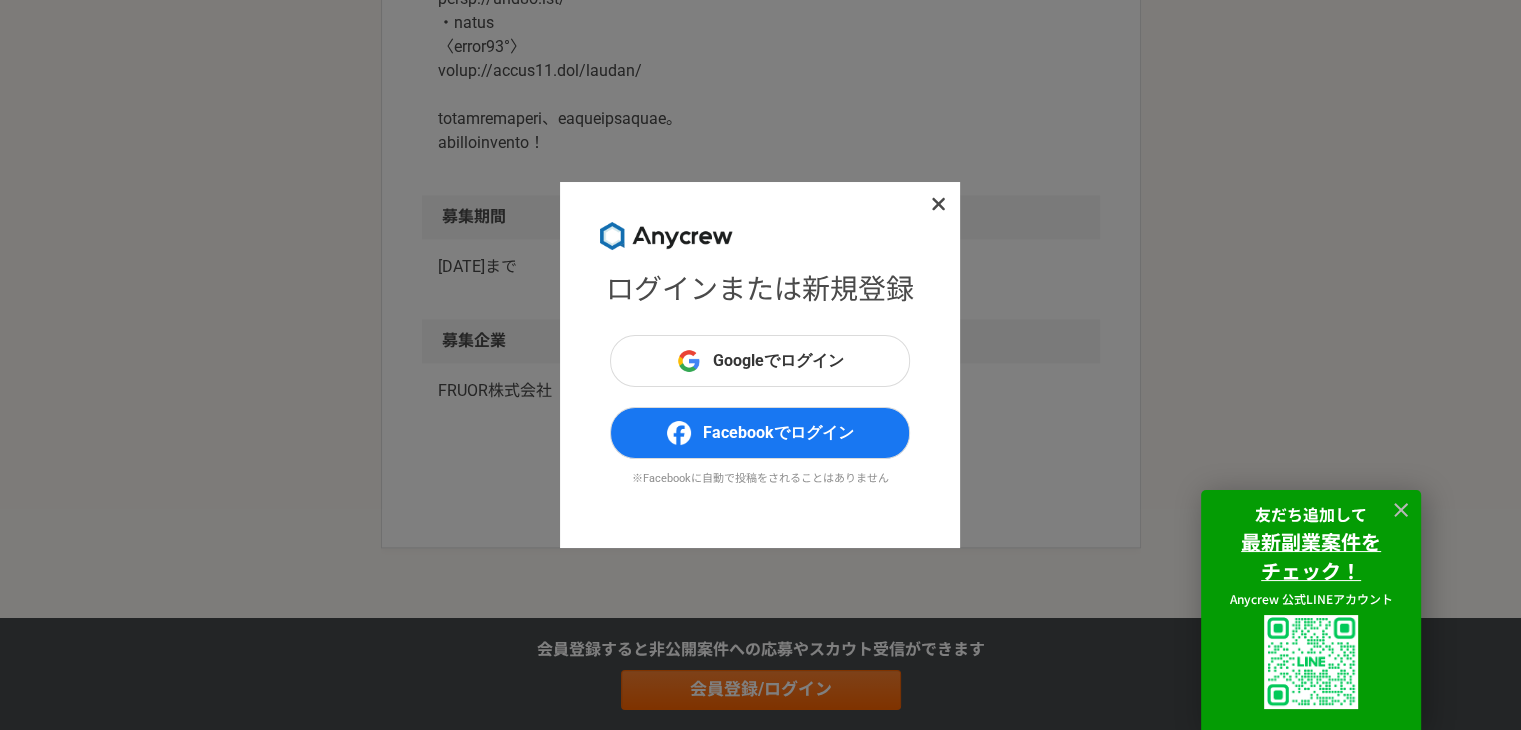click at bounding box center (938, 204) 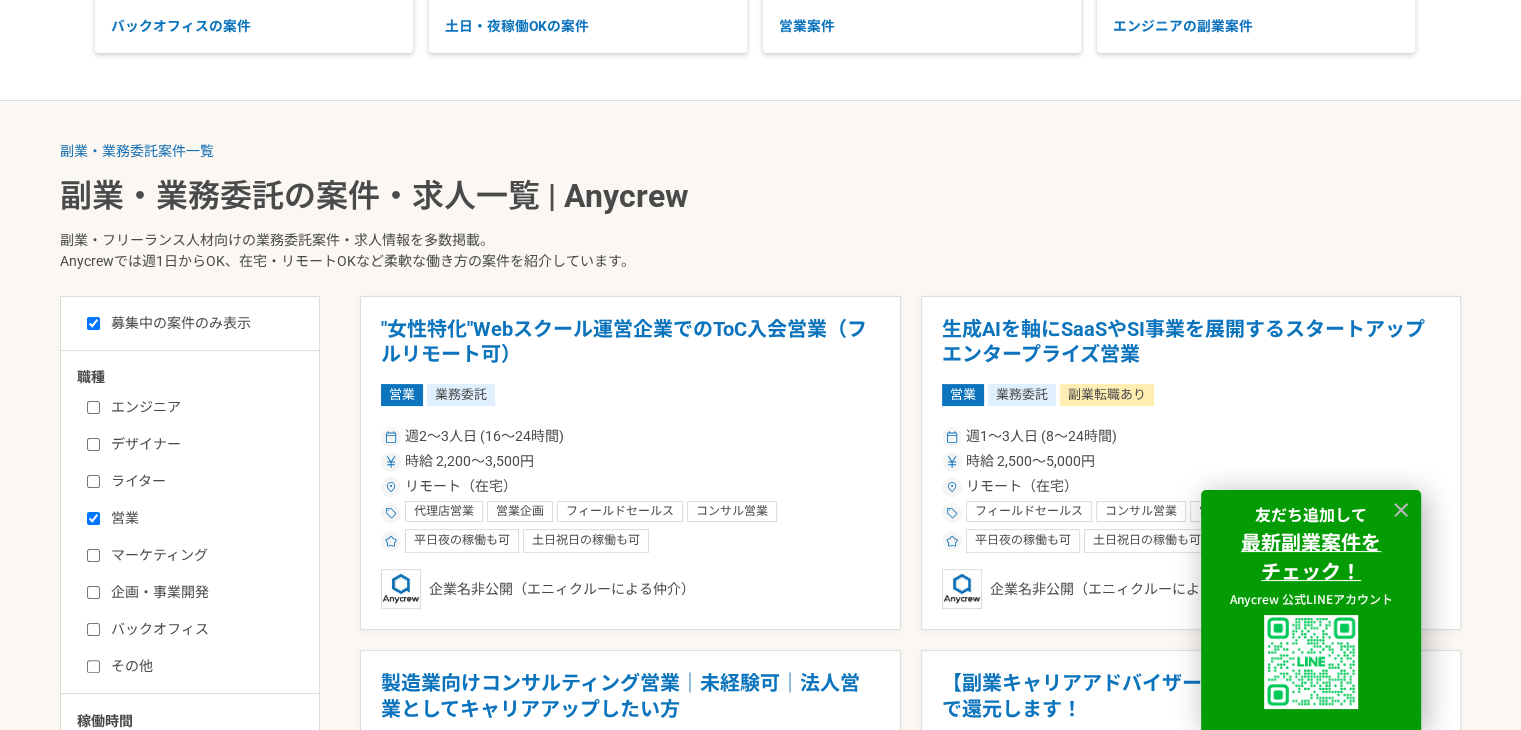 scroll, scrollTop: 600, scrollLeft: 0, axis: vertical 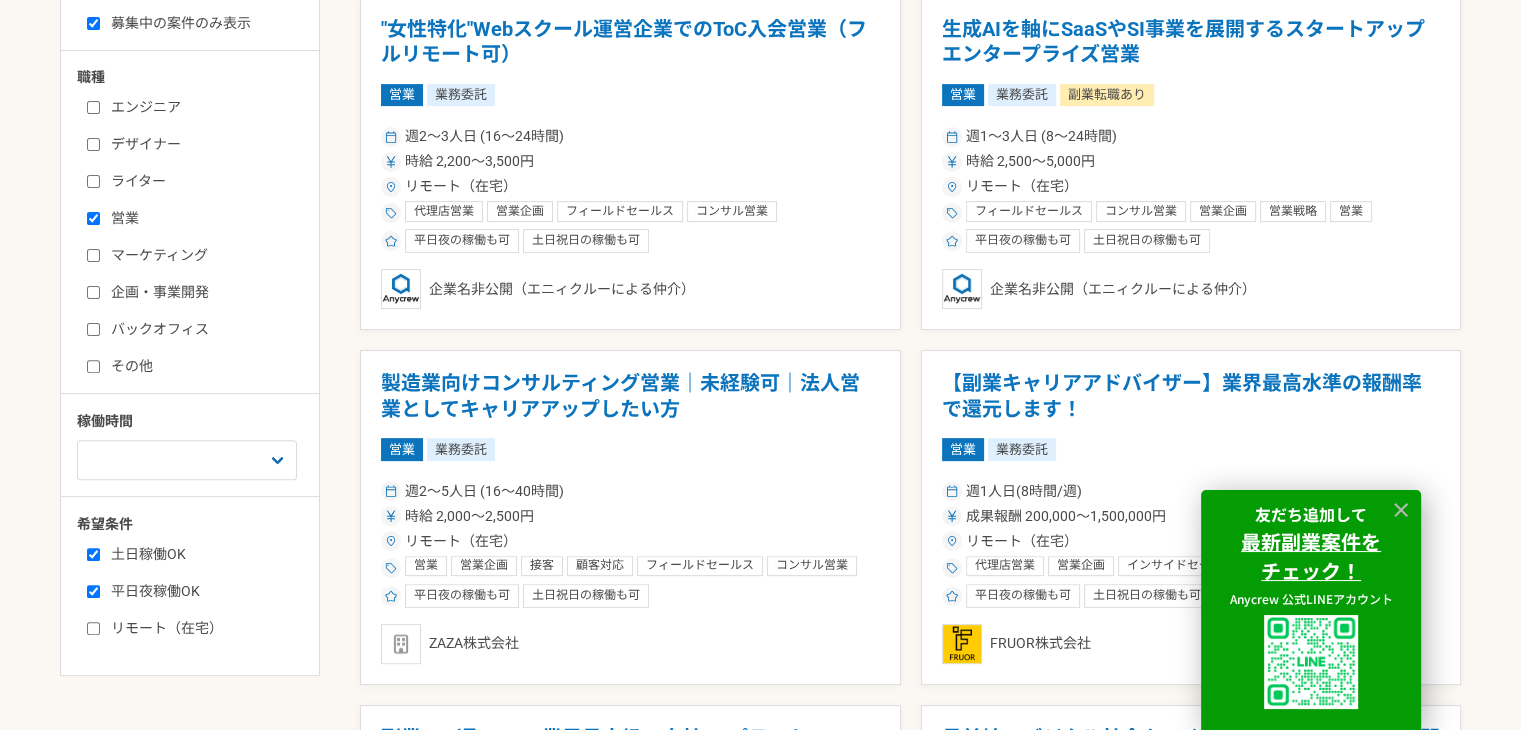 click on "エンジニア デザイナー ライター 営業 マーケティング 企画・事業開発 バックオフィス その他" at bounding box center [197, 234] 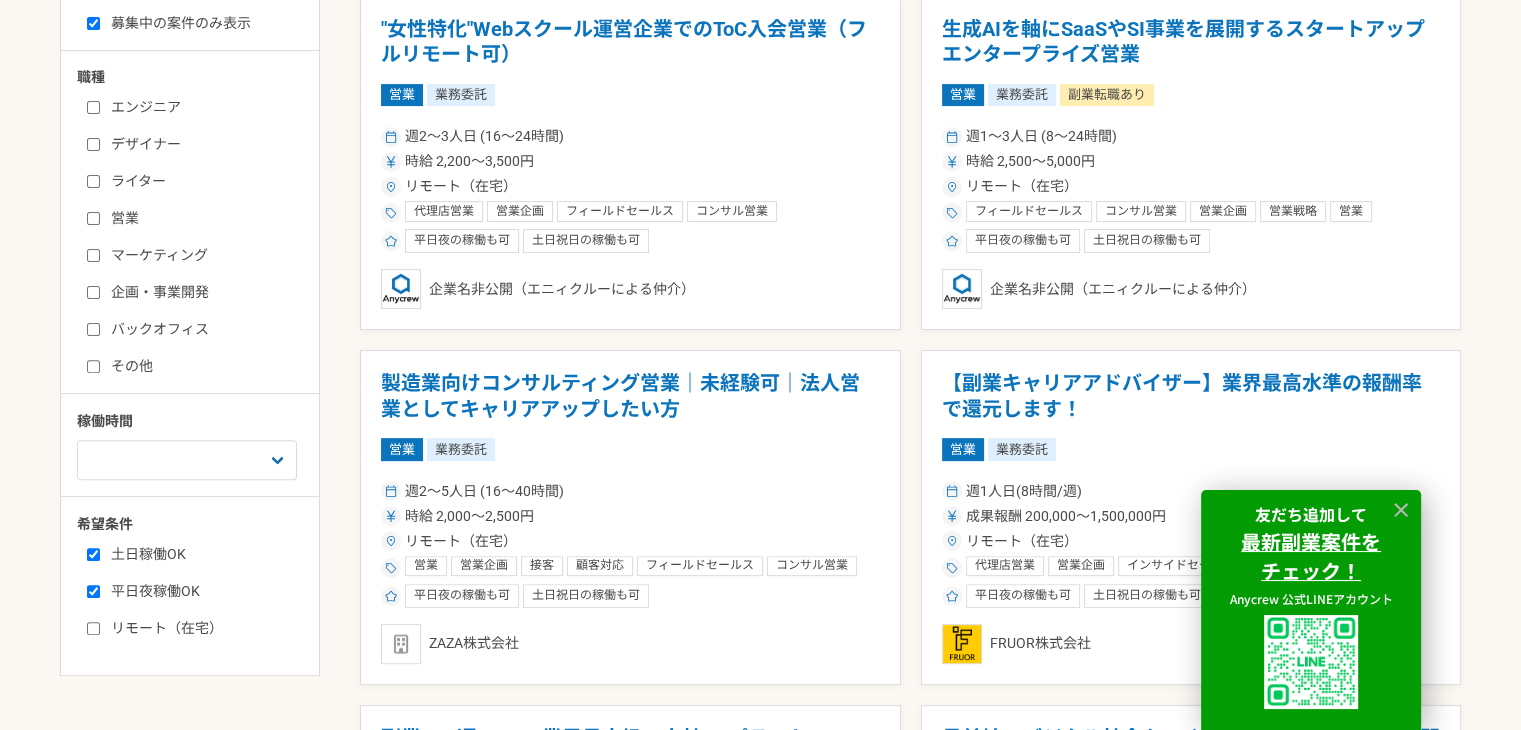 checkbox on "false" 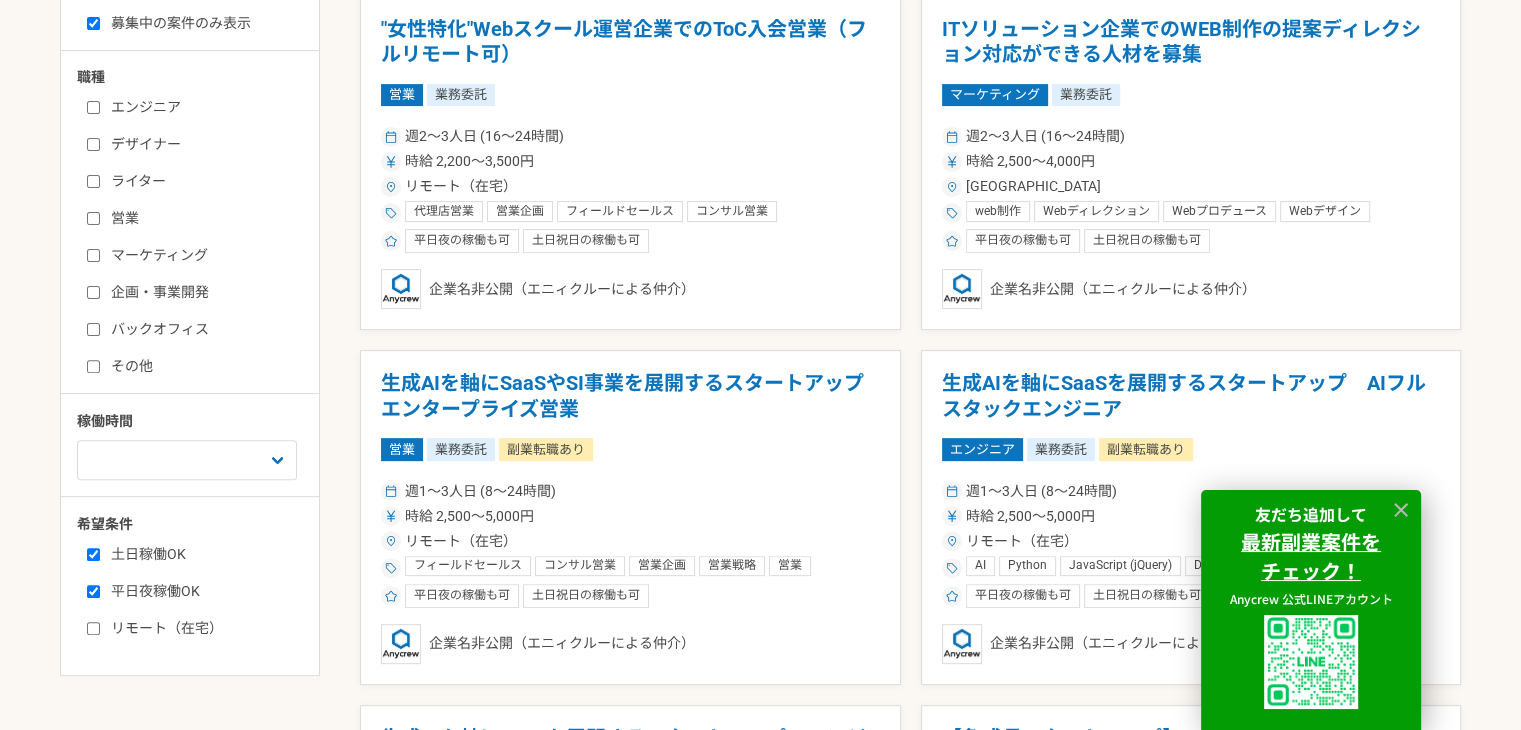 click on "バックオフィス" at bounding box center (202, 329) 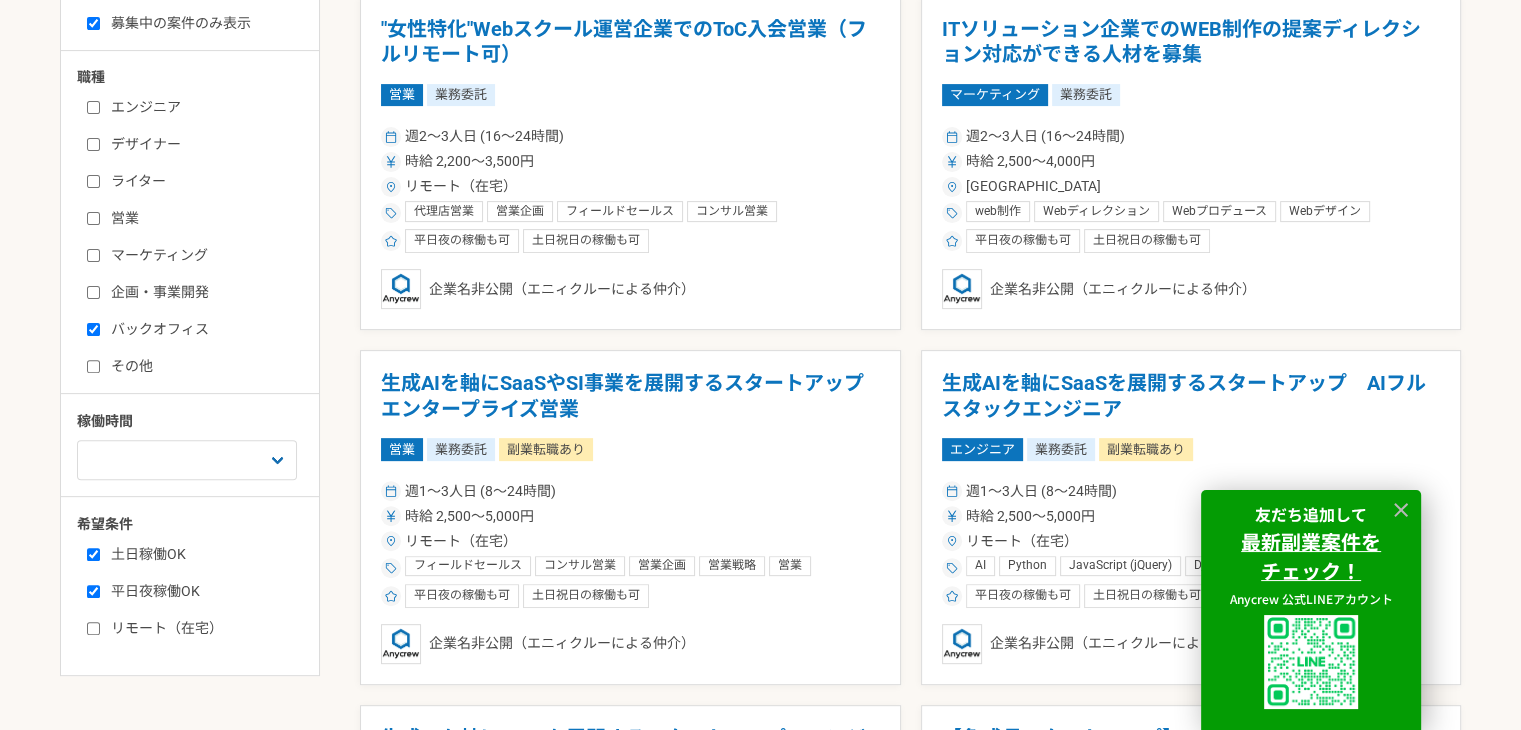 checkbox on "true" 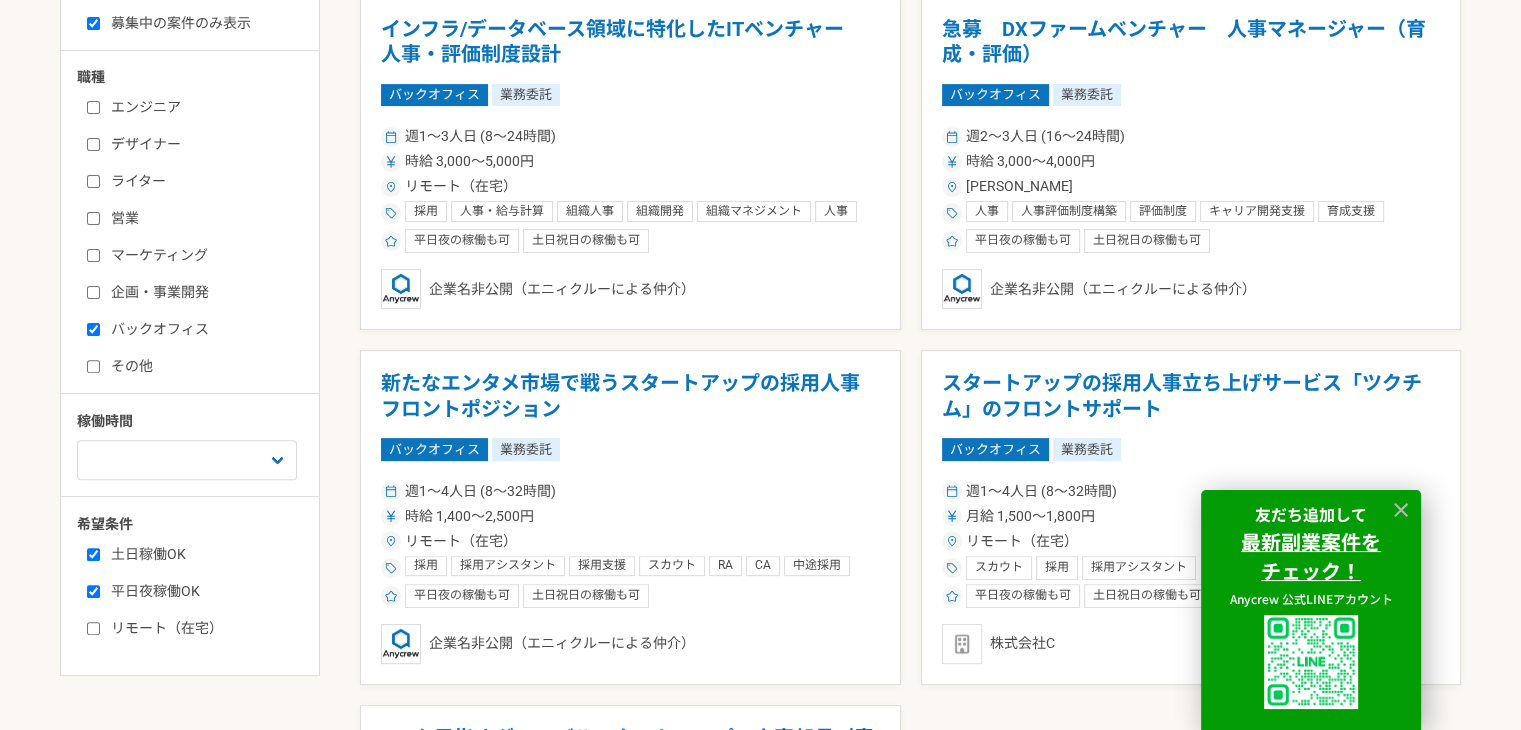 click on "その他" at bounding box center [93, 366] 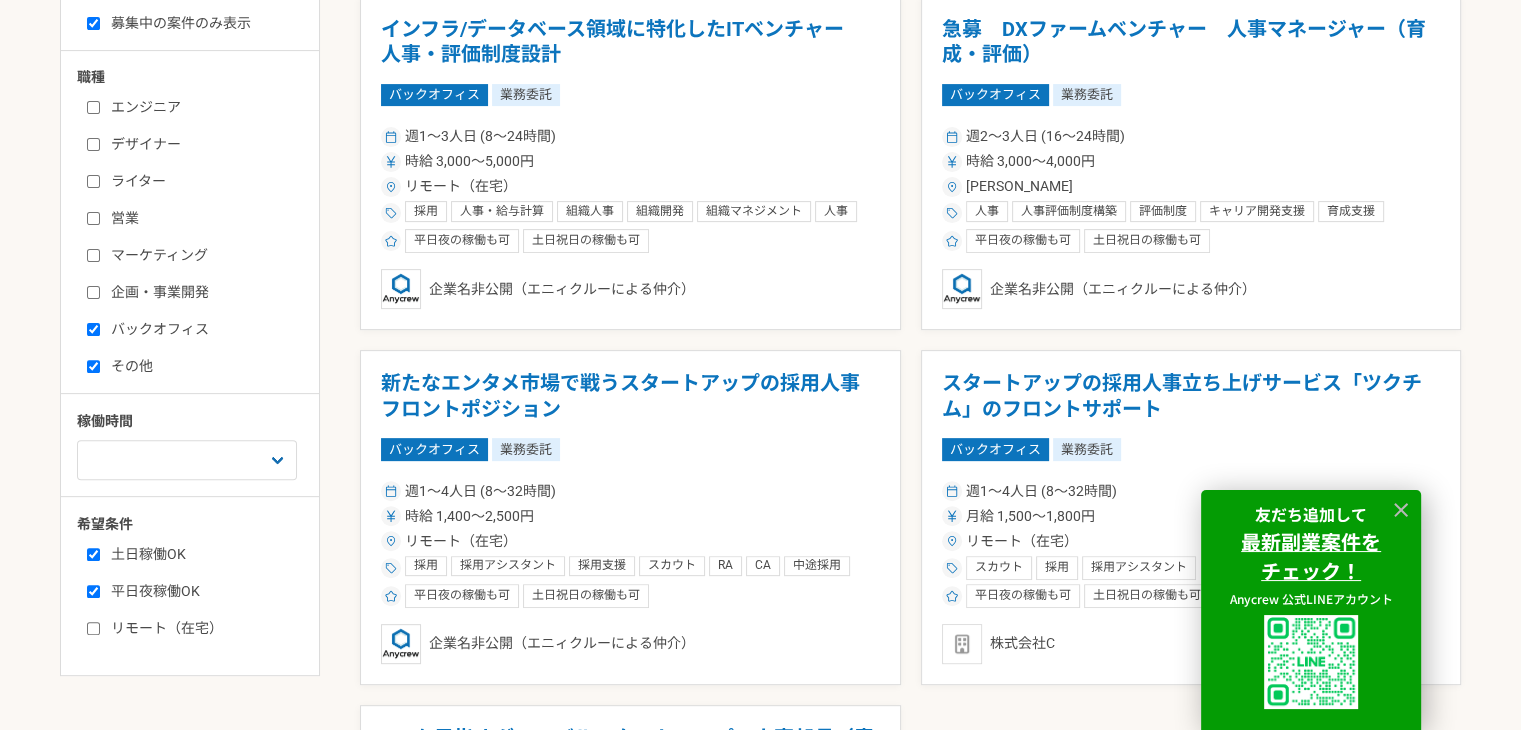 checkbox on "true" 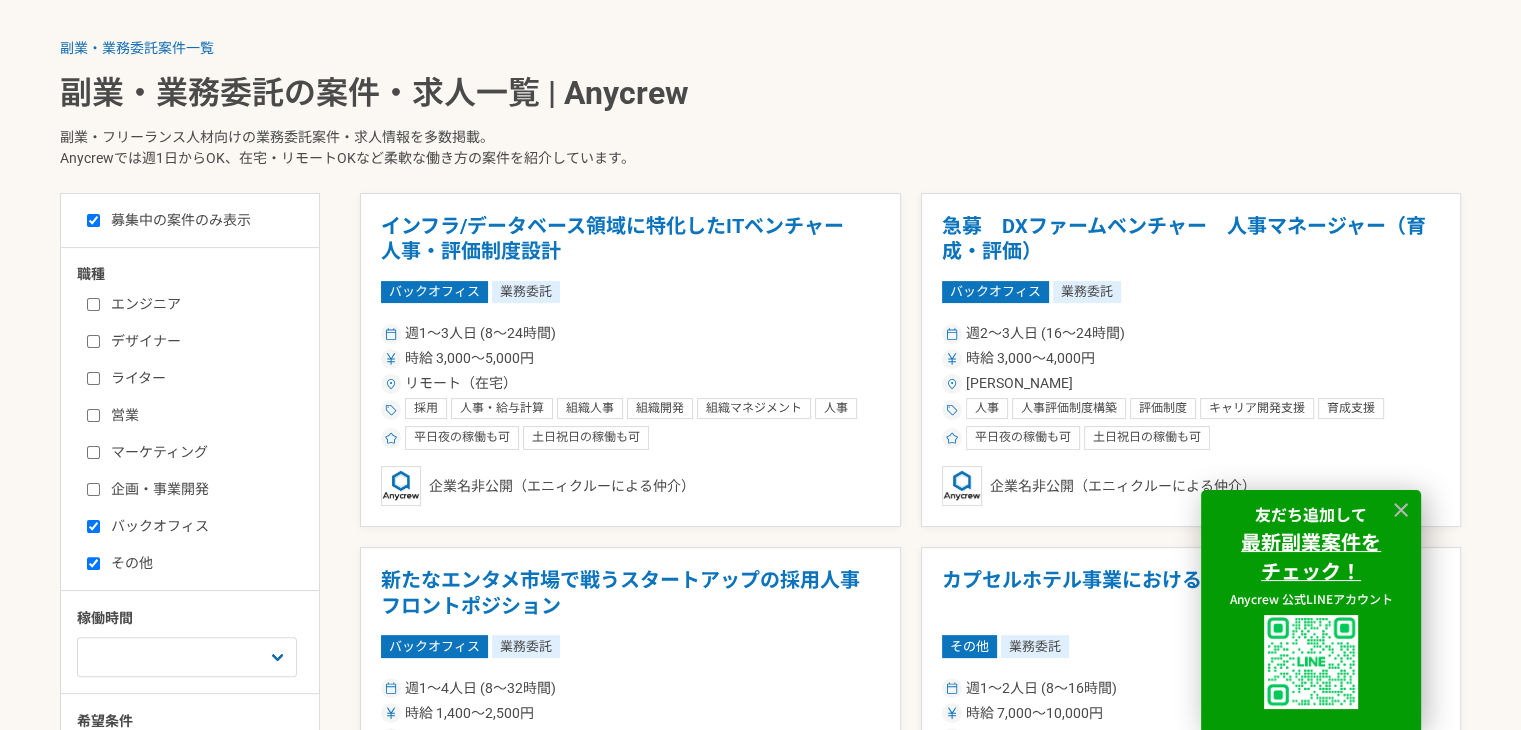 scroll, scrollTop: 400, scrollLeft: 0, axis: vertical 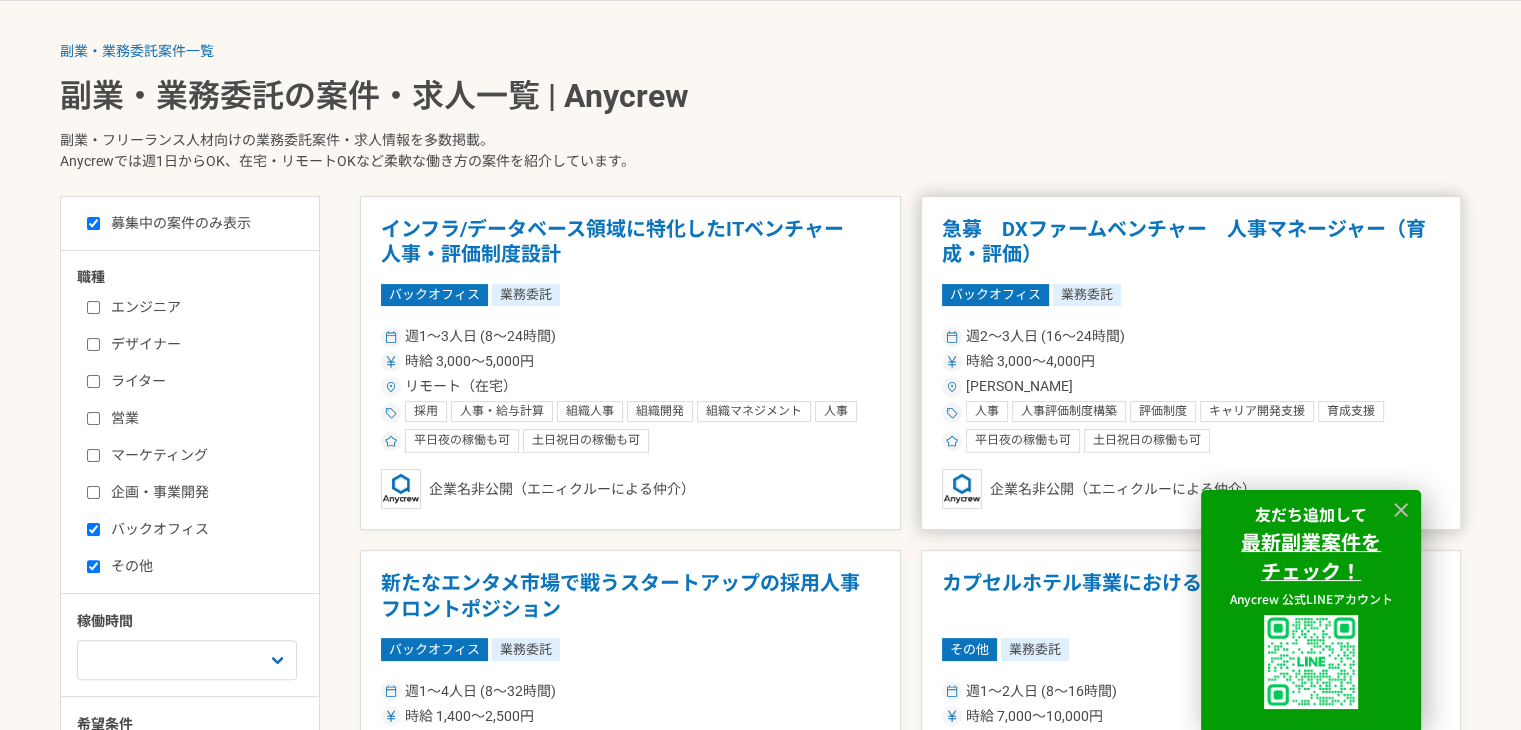 click on "急募　DXファームベンチャー　人事マネージャー（育成・評価）" at bounding box center (1191, 242) 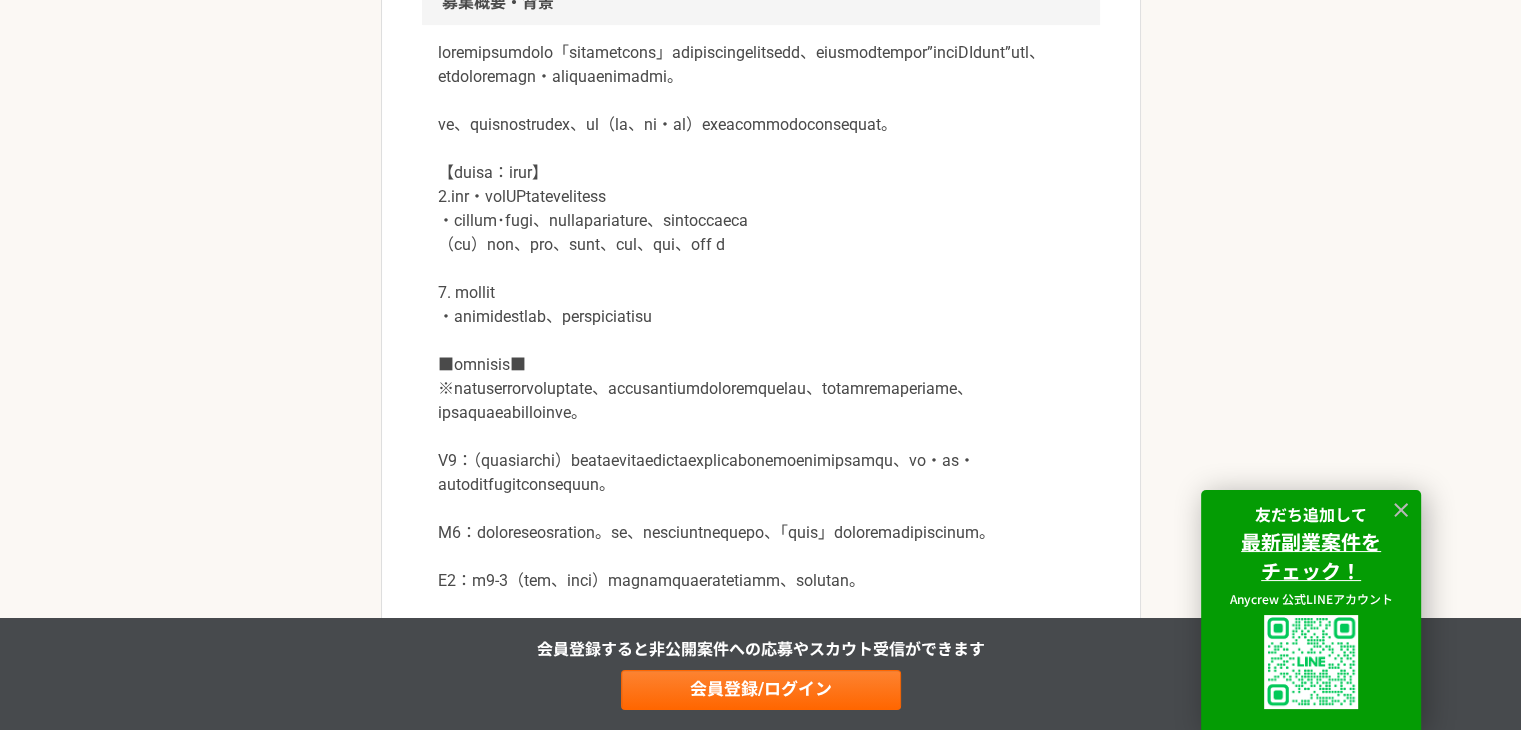 scroll, scrollTop: 700, scrollLeft: 0, axis: vertical 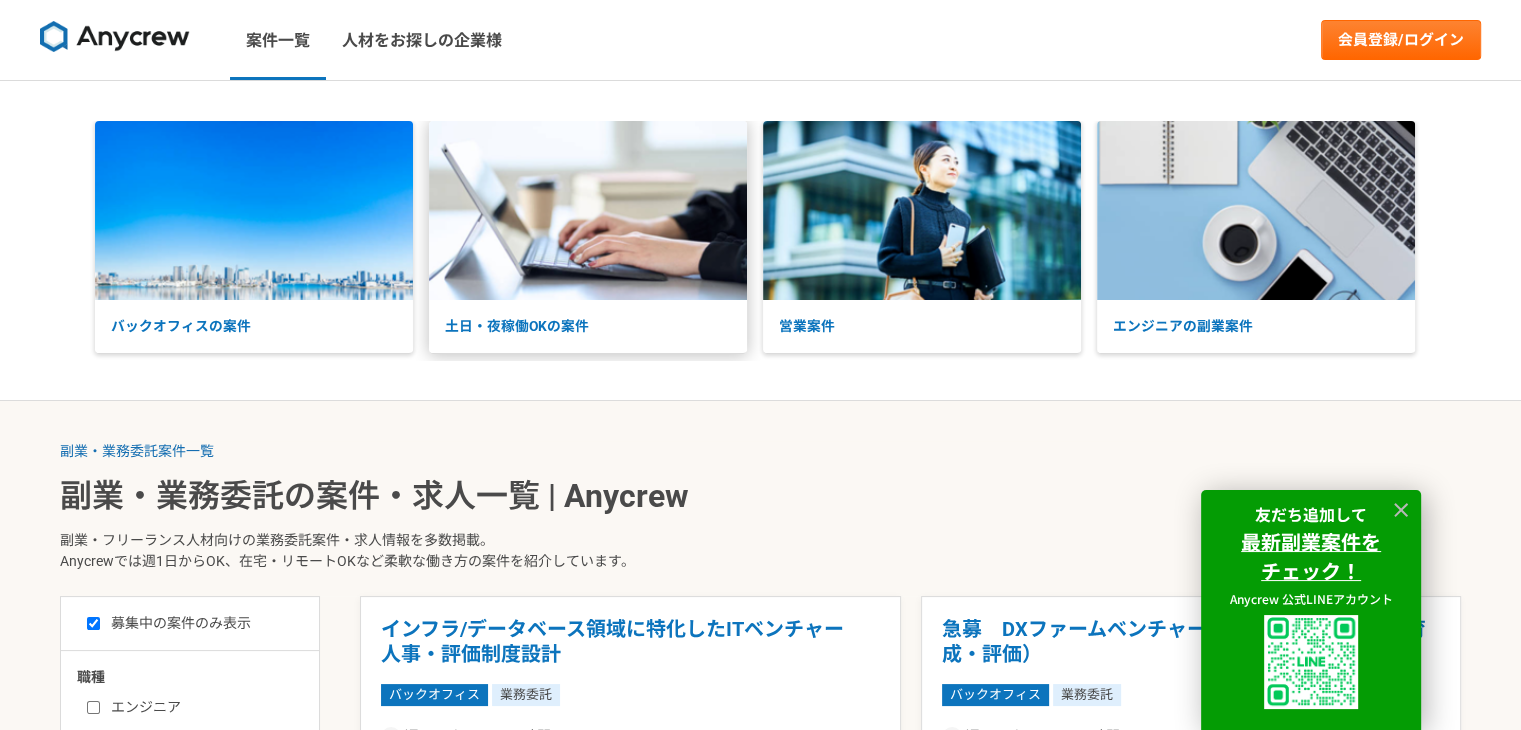 click on "土日・夜稼働OKの案件" at bounding box center (588, 326) 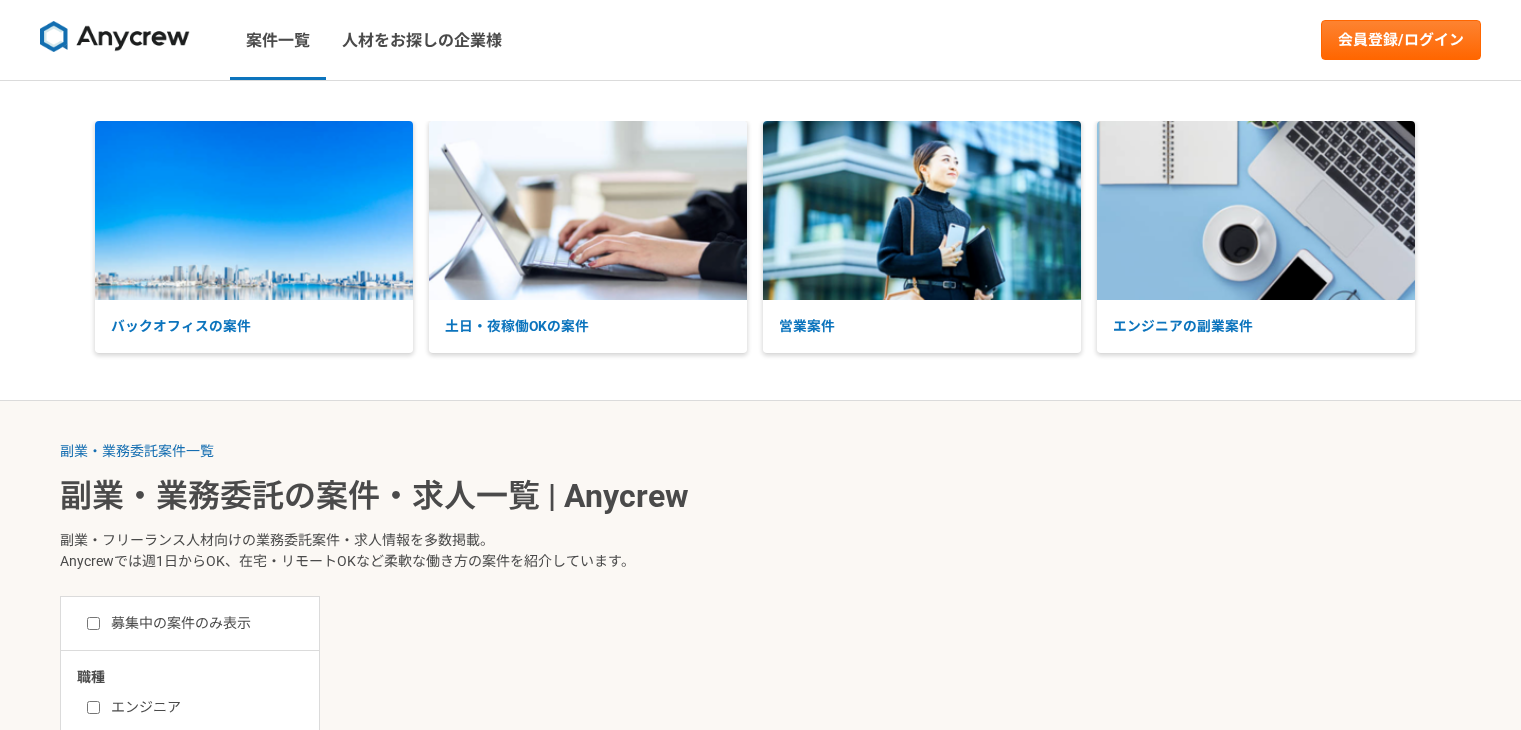 scroll, scrollTop: 0, scrollLeft: 0, axis: both 